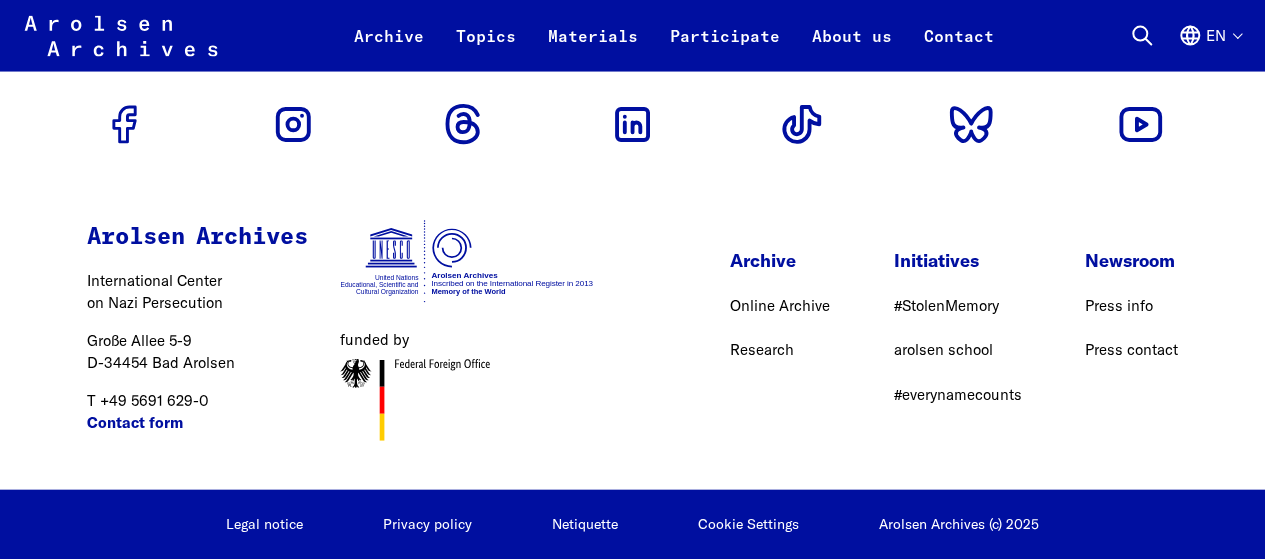 scroll, scrollTop: 9840, scrollLeft: 0, axis: vertical 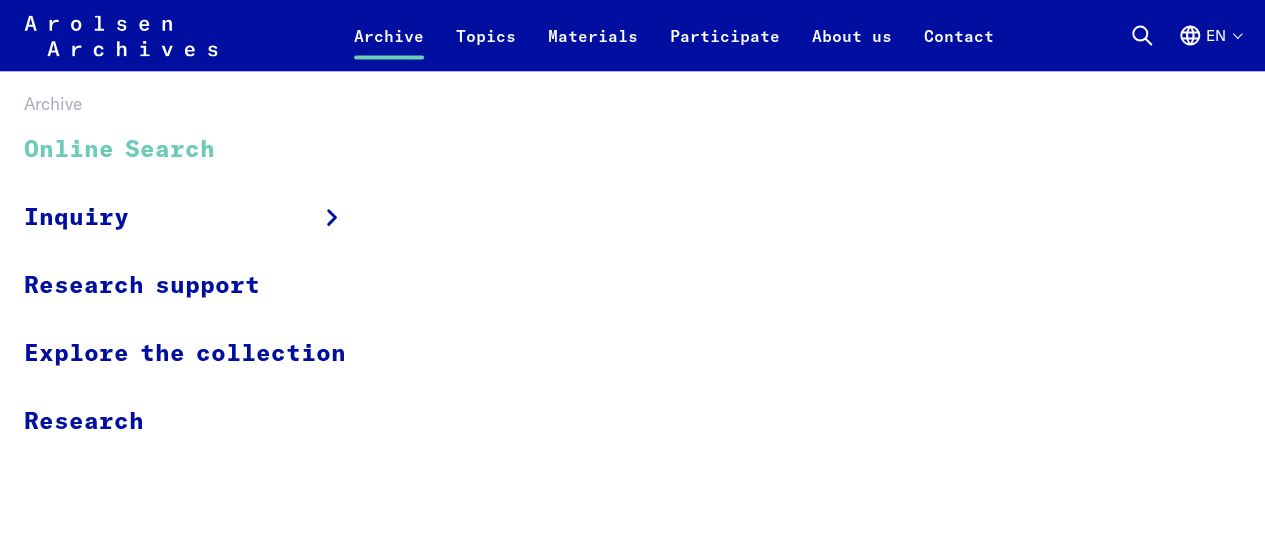 click on "Online Search" at bounding box center [198, 150] 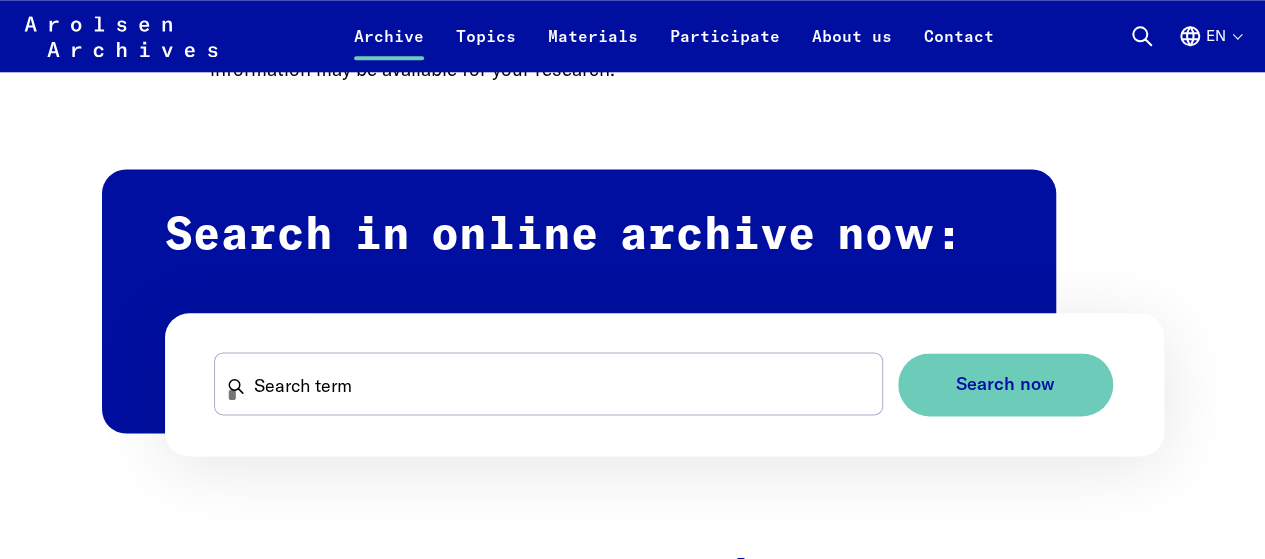 scroll, scrollTop: 1040, scrollLeft: 0, axis: vertical 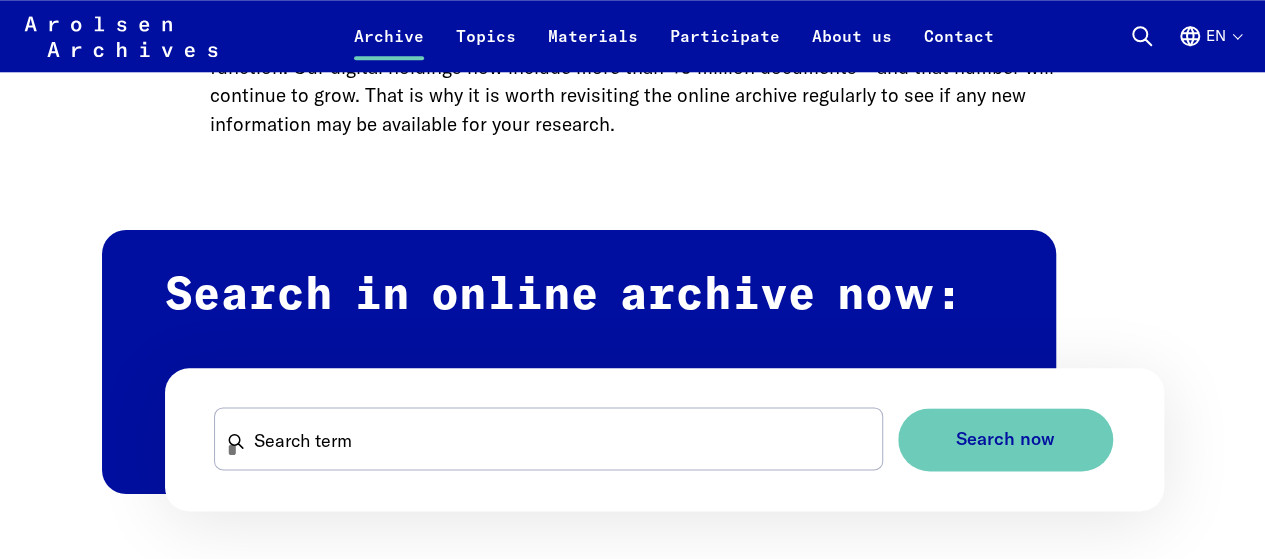 click on "Search in online archive now:" at bounding box center [579, 362] 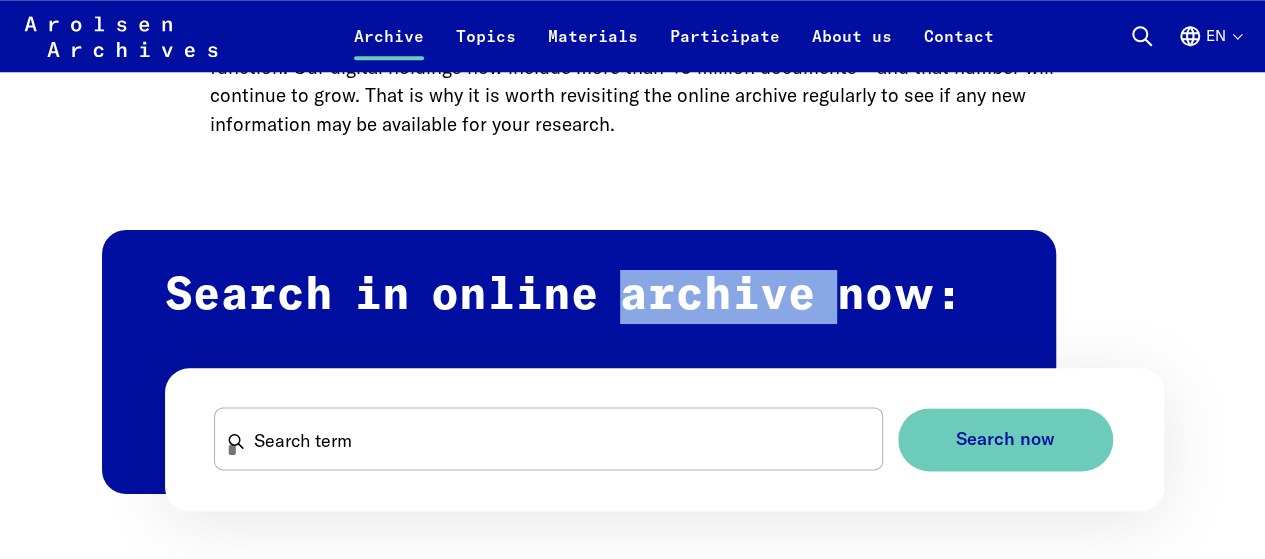 click on "Search in online archive now:" at bounding box center (579, 362) 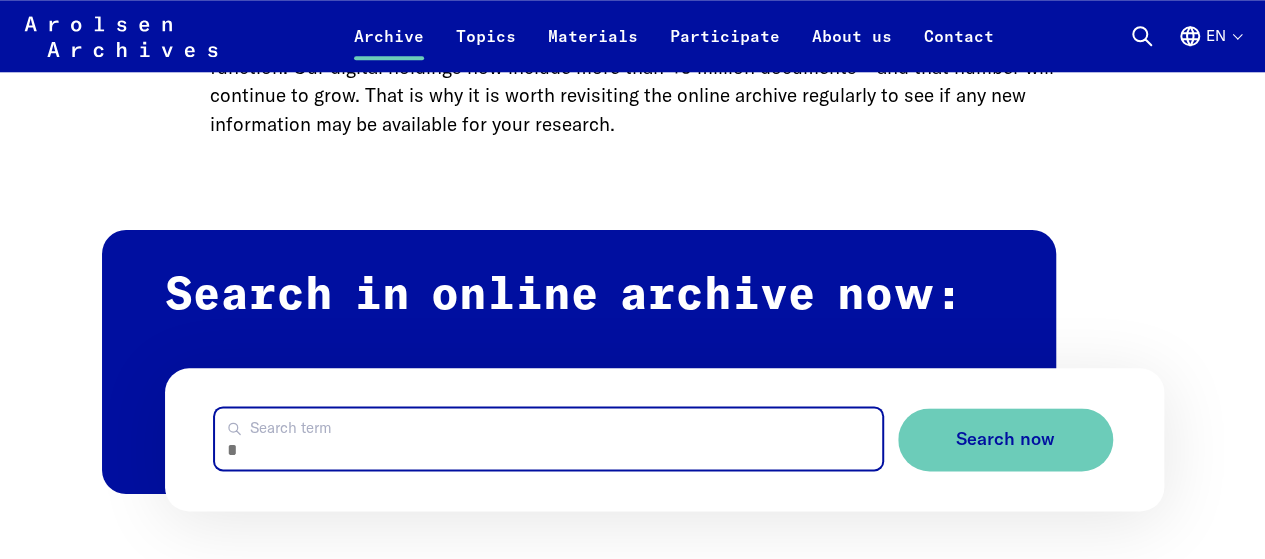 click on "Search term" at bounding box center (548, 438) 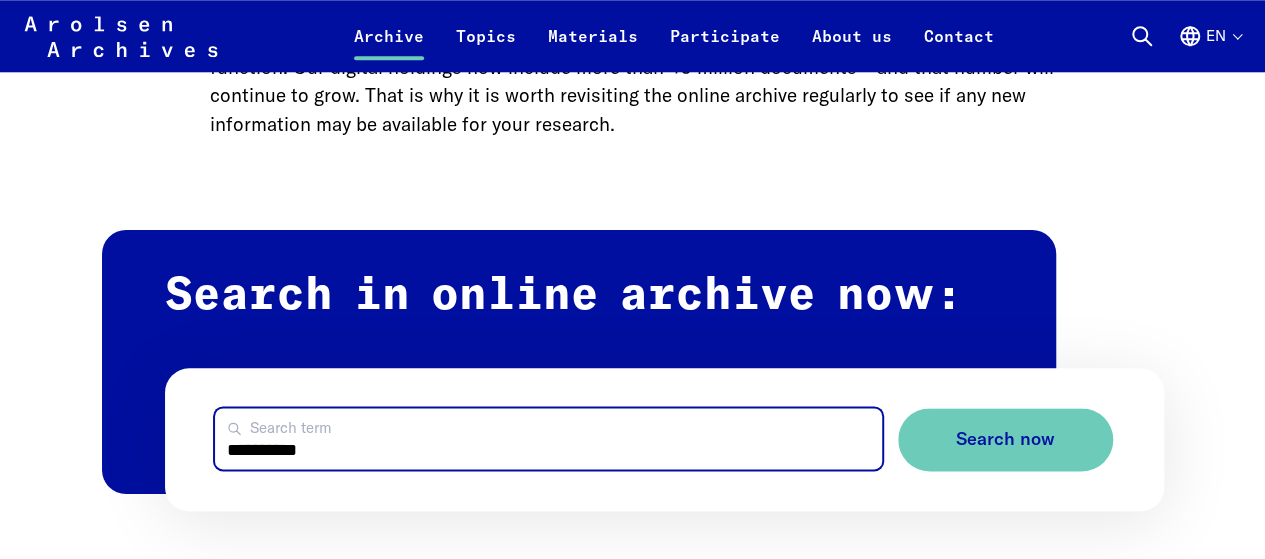type on "**********" 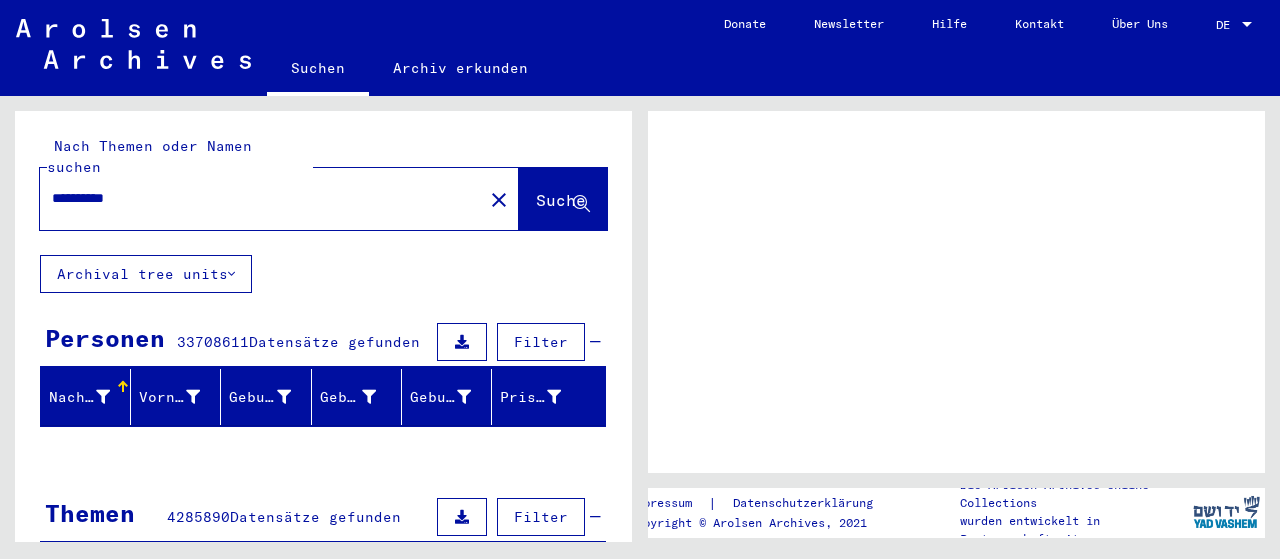 scroll, scrollTop: 0, scrollLeft: 0, axis: both 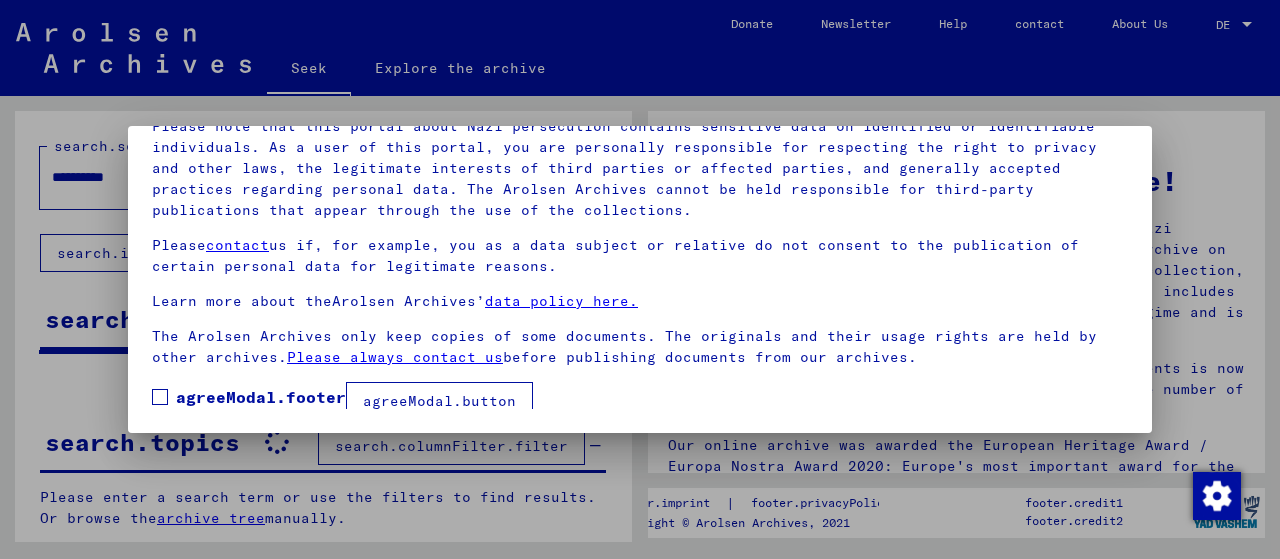 click on "agreeModal.footer" at bounding box center (249, 397) 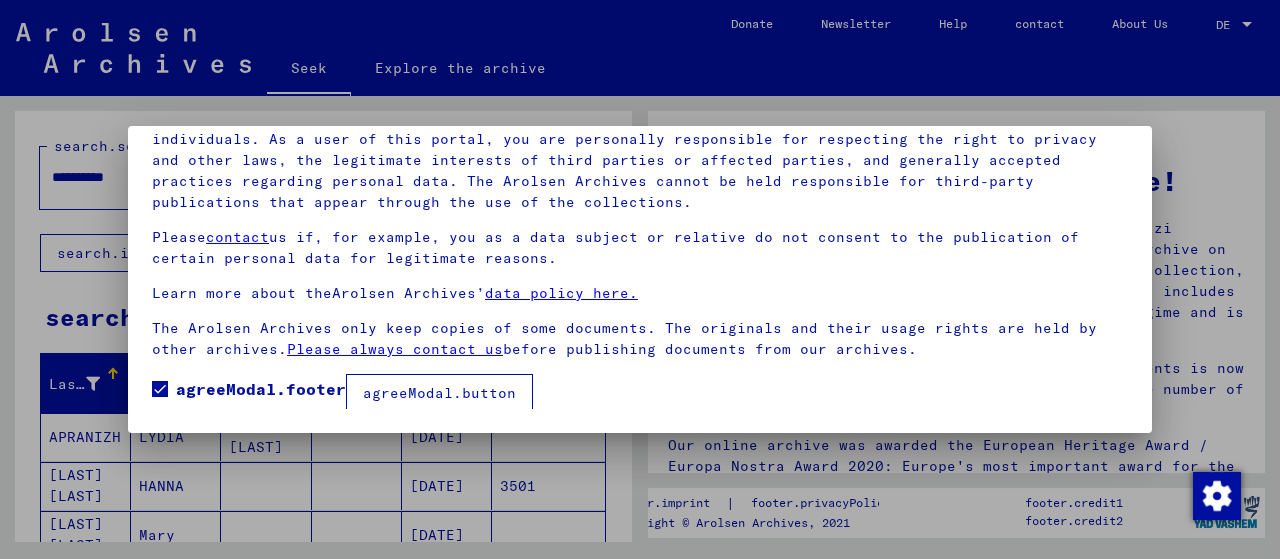 scroll, scrollTop: 10, scrollLeft: 0, axis: vertical 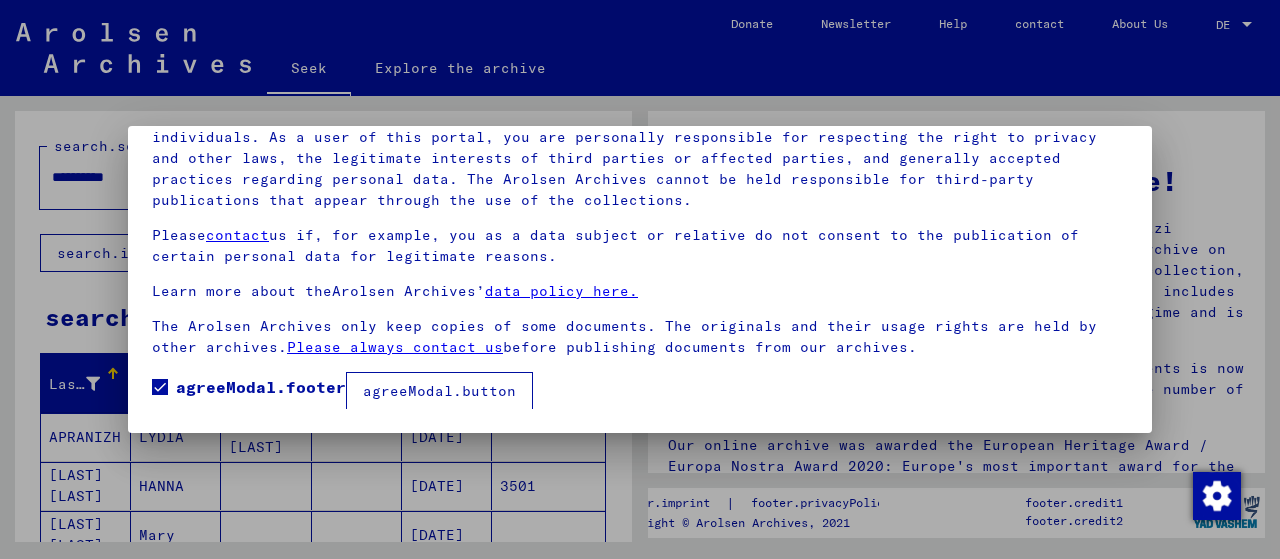click at bounding box center (640, 279) 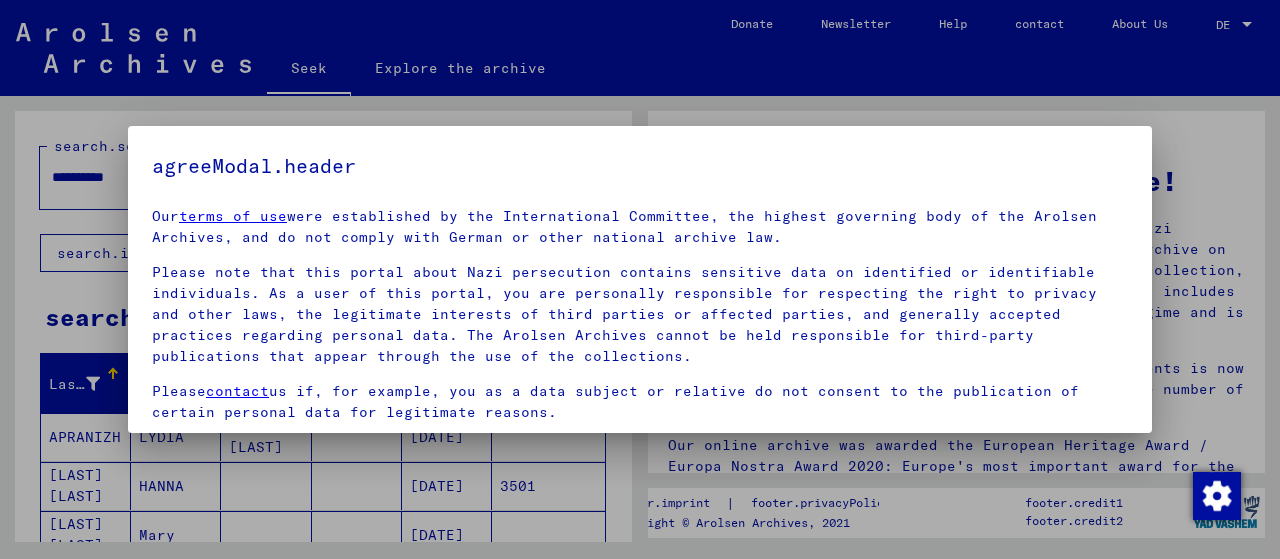 scroll, scrollTop: 156, scrollLeft: 0, axis: vertical 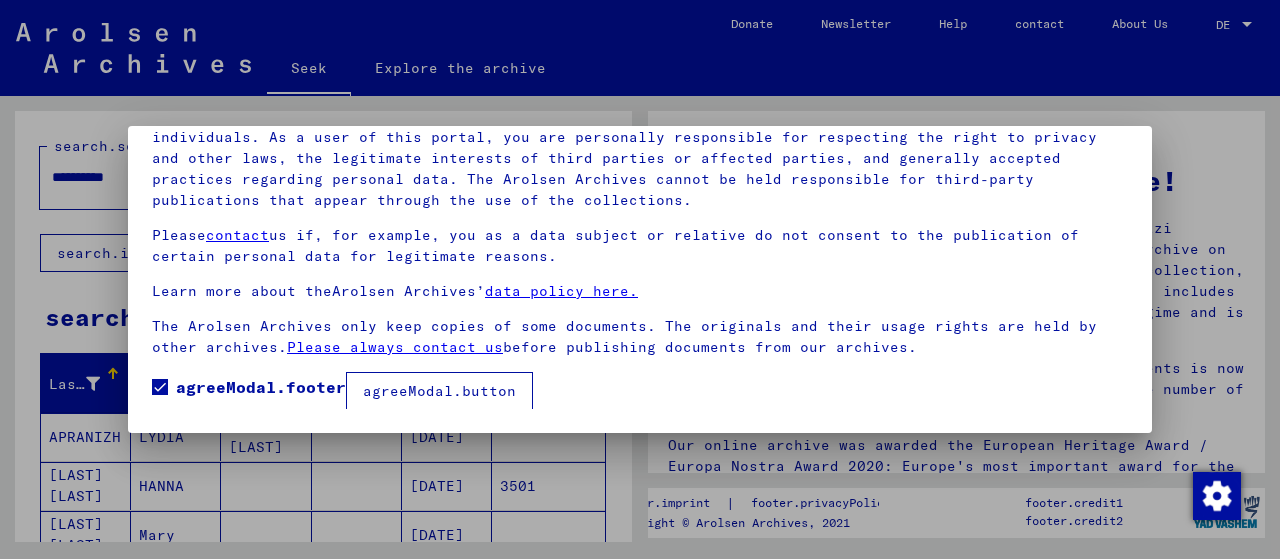 click on "agreeModal.button" at bounding box center (439, 391) 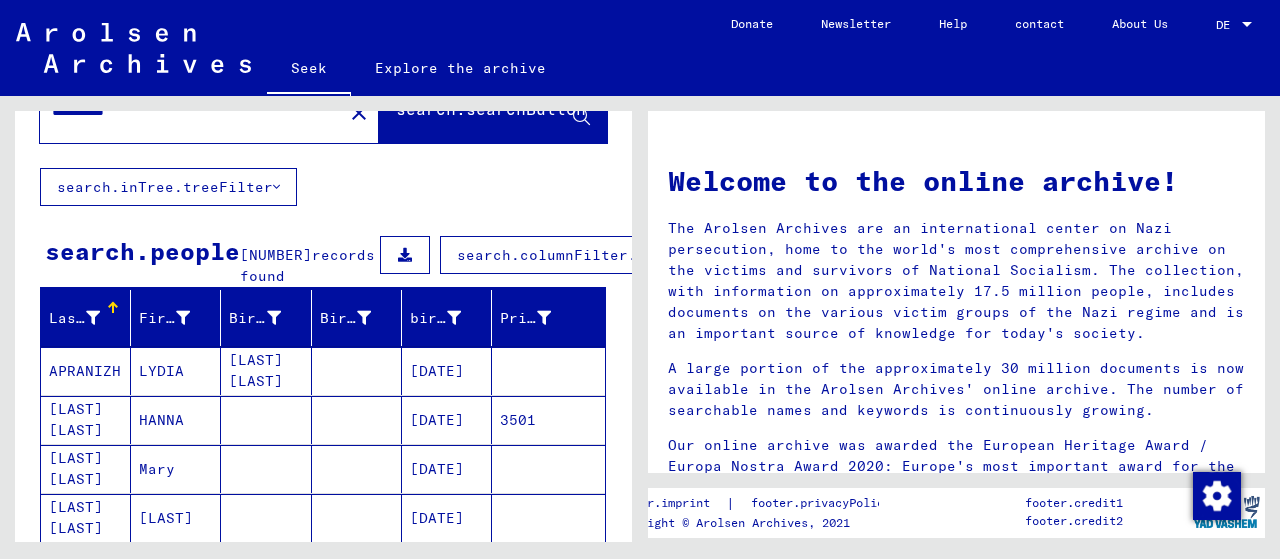 scroll, scrollTop: 80, scrollLeft: 0, axis: vertical 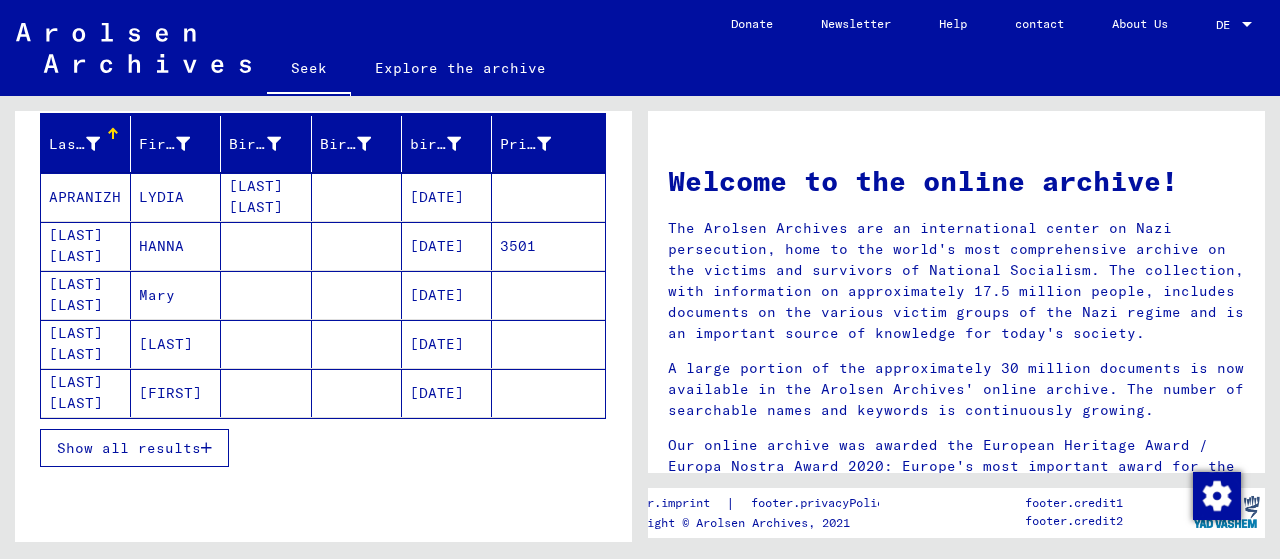 click at bounding box center (206, 448) 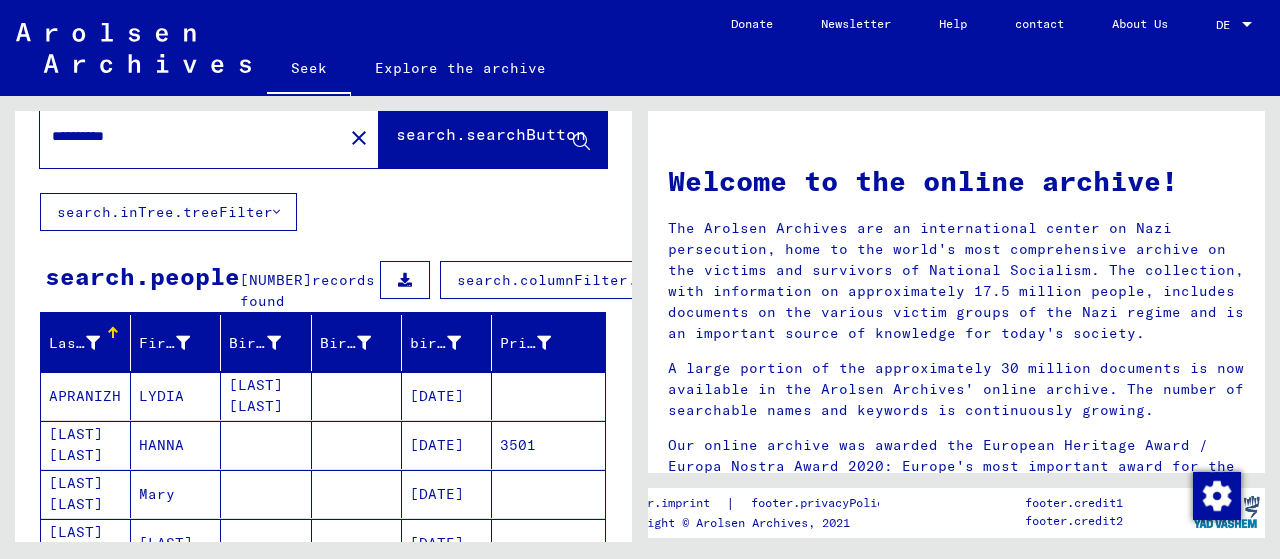 scroll, scrollTop: 2, scrollLeft: 0, axis: vertical 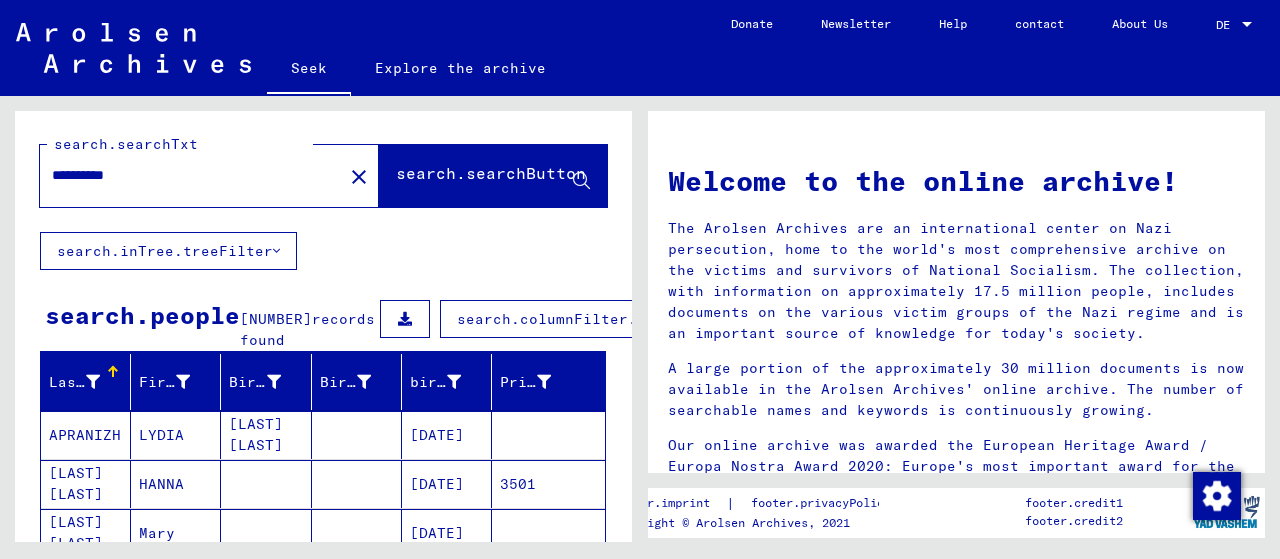click on "**********" at bounding box center [185, 175] 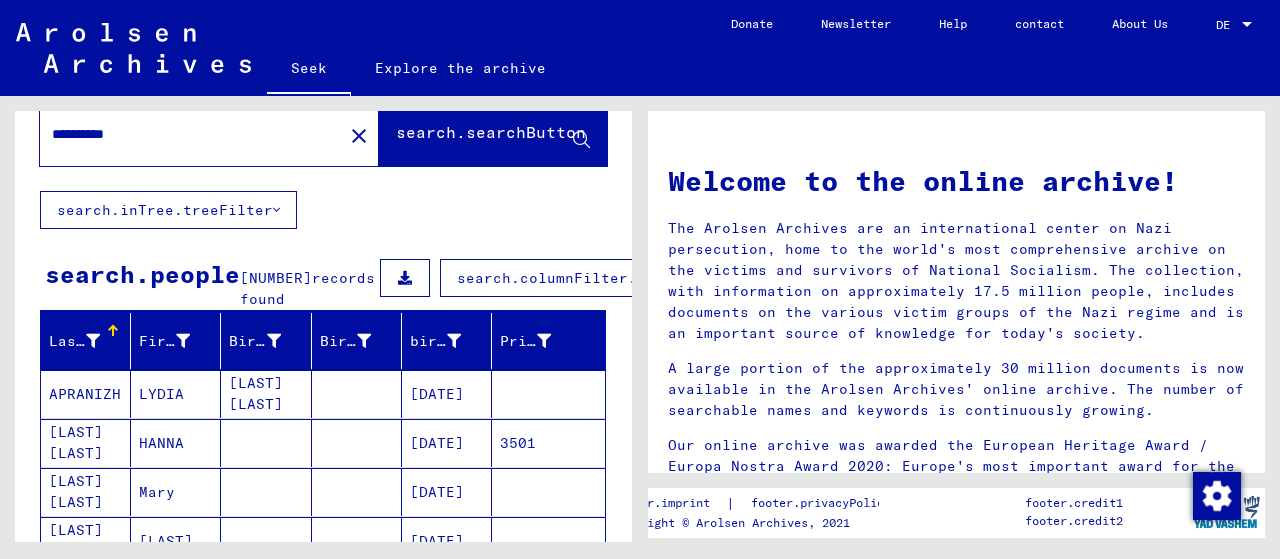 scroll, scrollTop: 46, scrollLeft: 0, axis: vertical 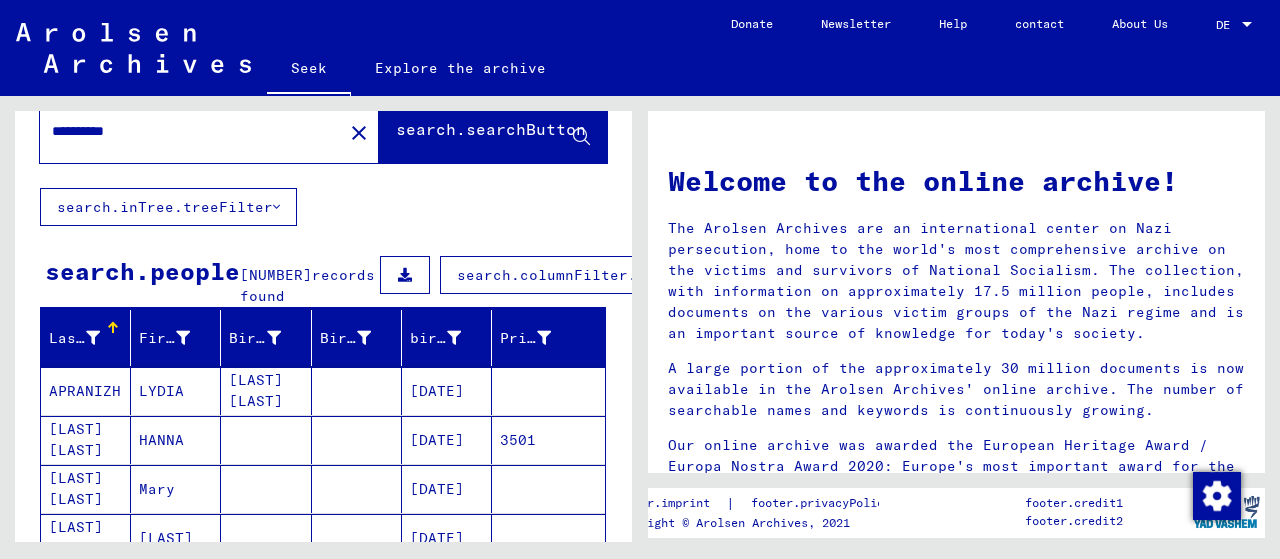 click on "search.searchButton" 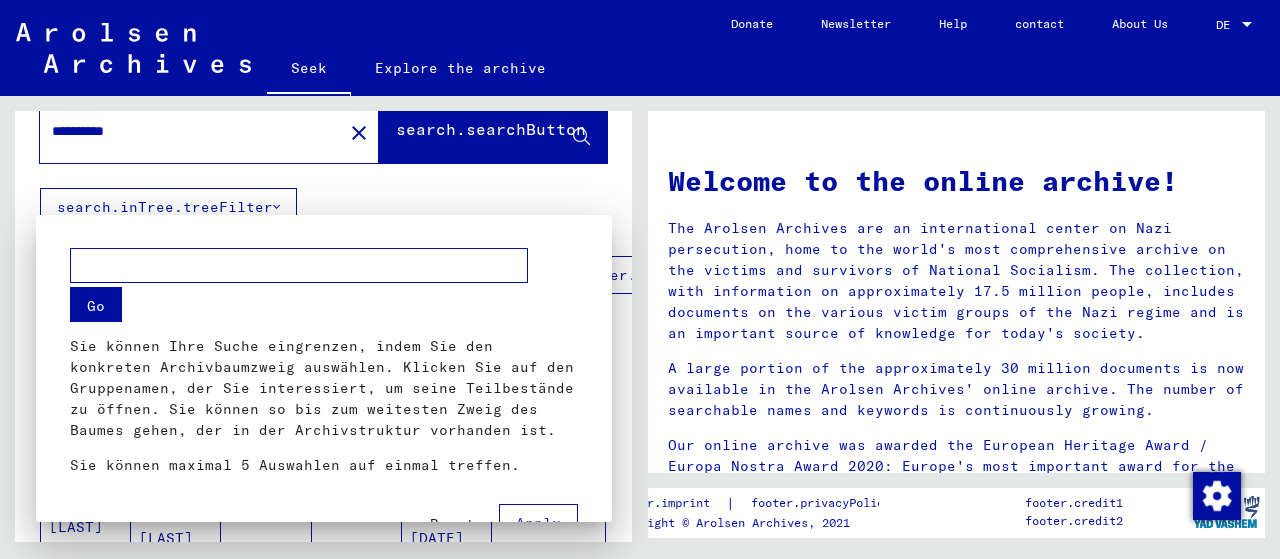 scroll, scrollTop: 18, scrollLeft: 0, axis: vertical 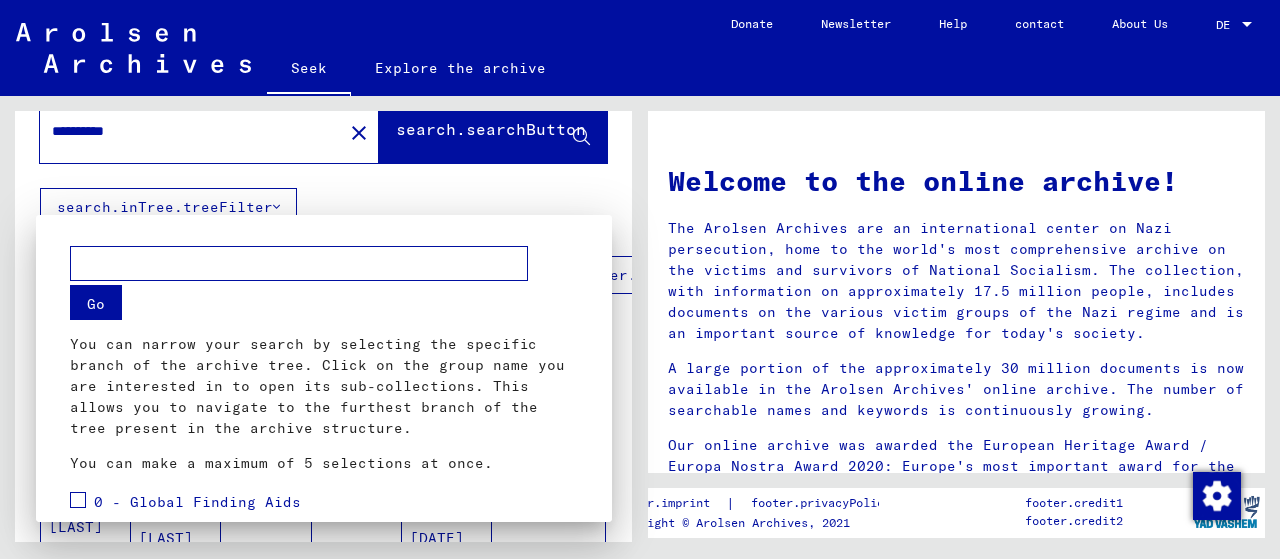 click at bounding box center [640, 279] 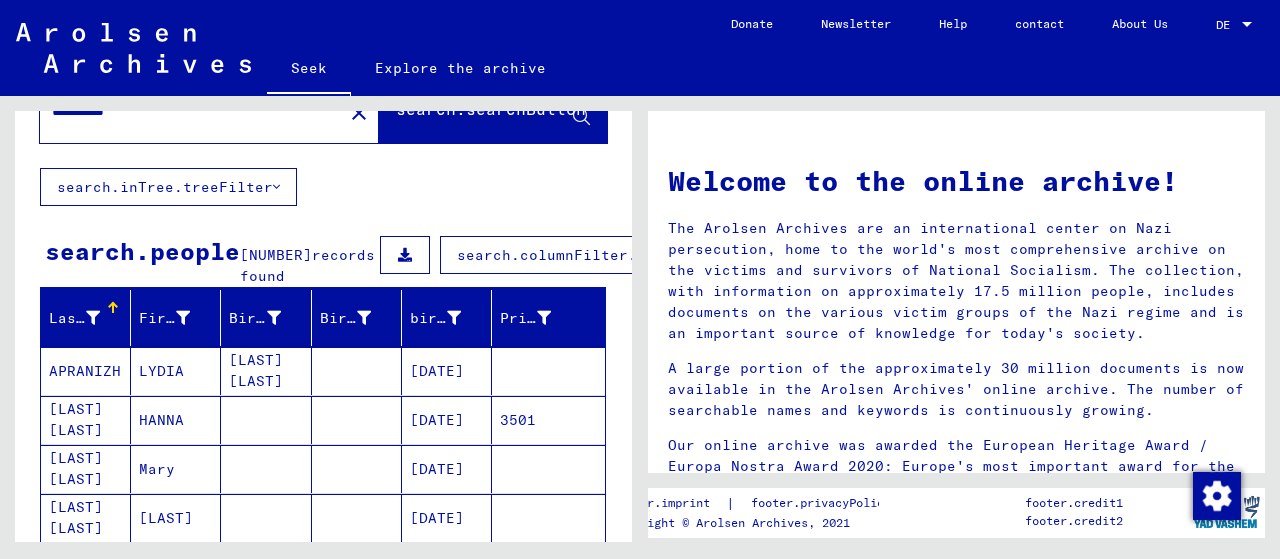 scroll, scrollTop: 0, scrollLeft: 0, axis: both 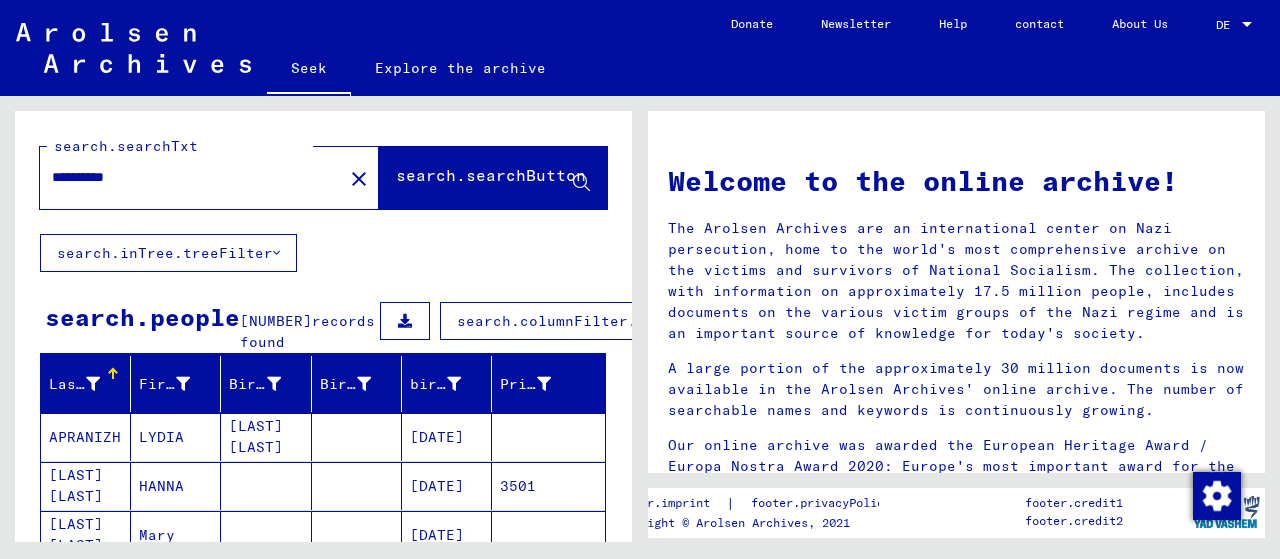click on "**********" at bounding box center [185, 177] 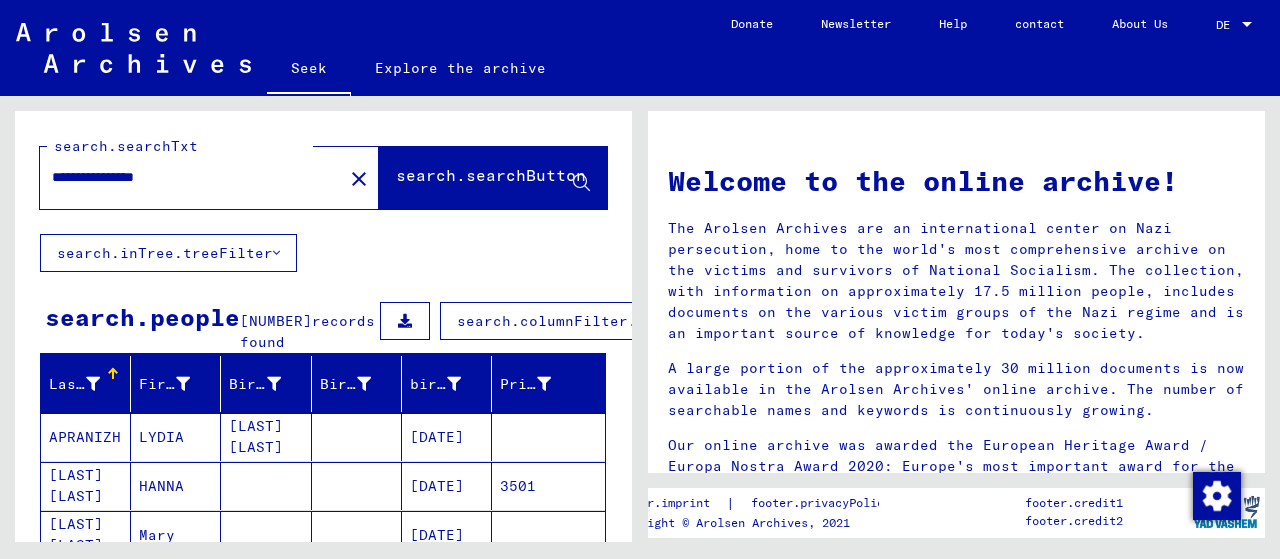 type on "**********" 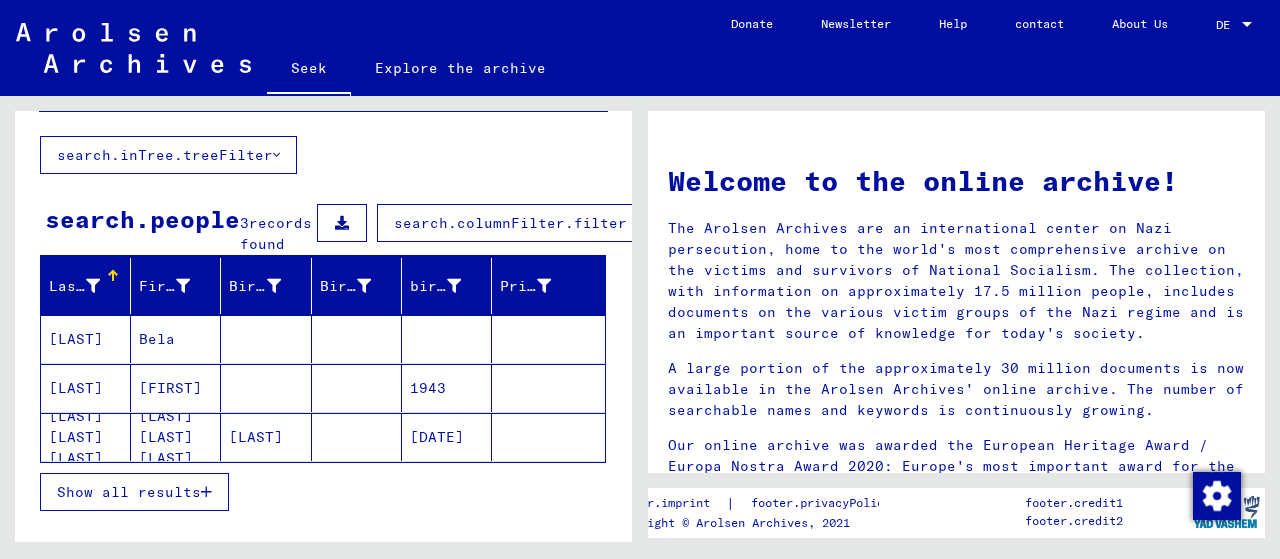scroll, scrollTop: 102, scrollLeft: 0, axis: vertical 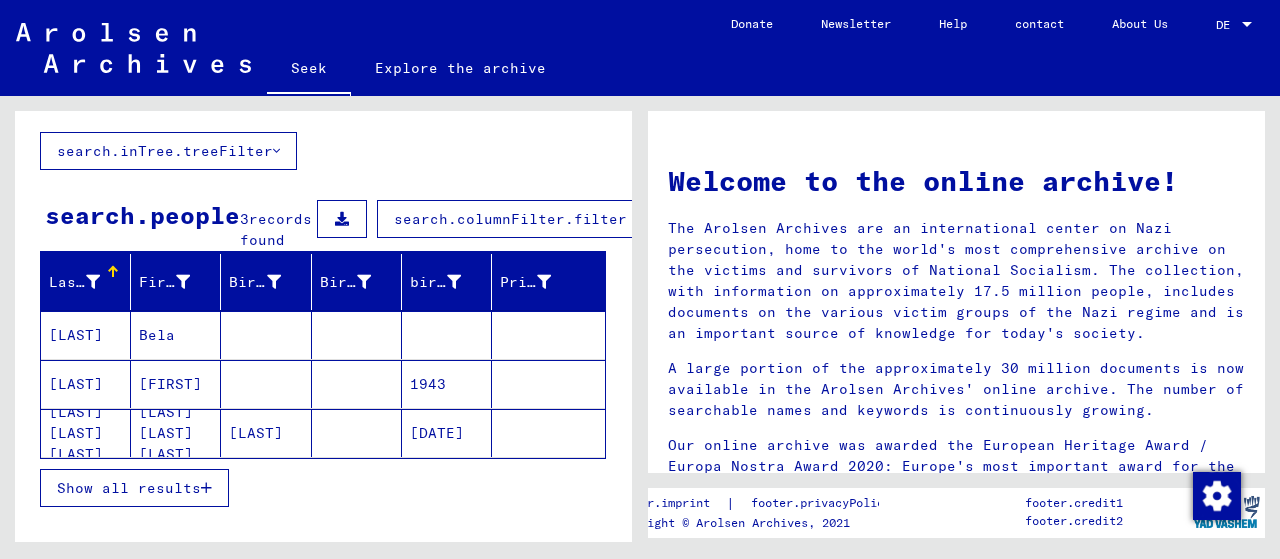 click on "[LAST]" at bounding box center [76, 384] 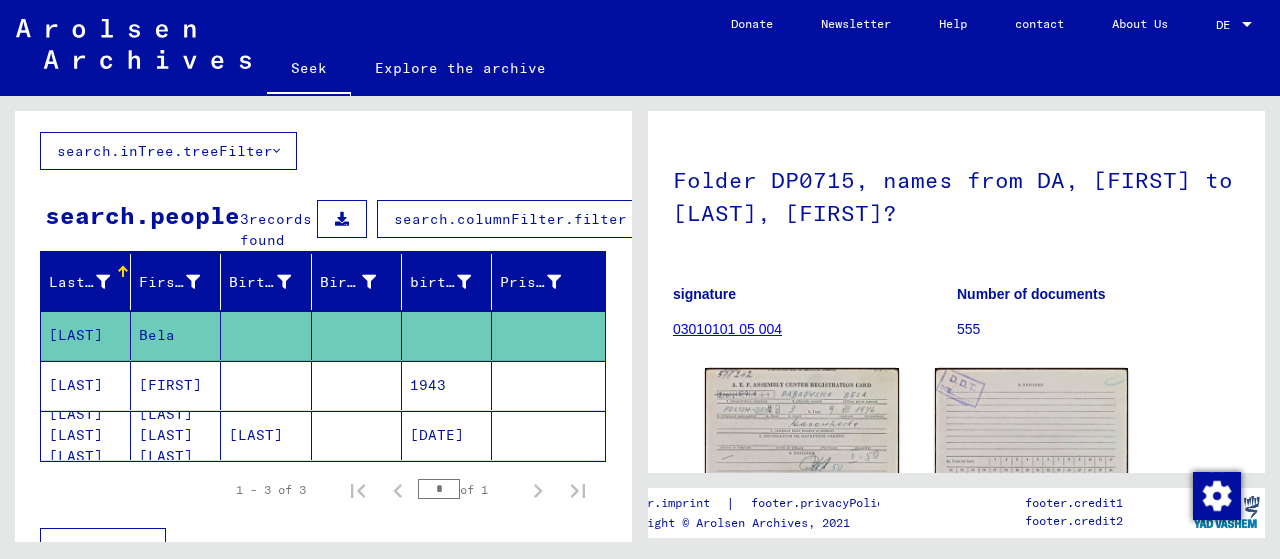 scroll, scrollTop: 0, scrollLeft: 0, axis: both 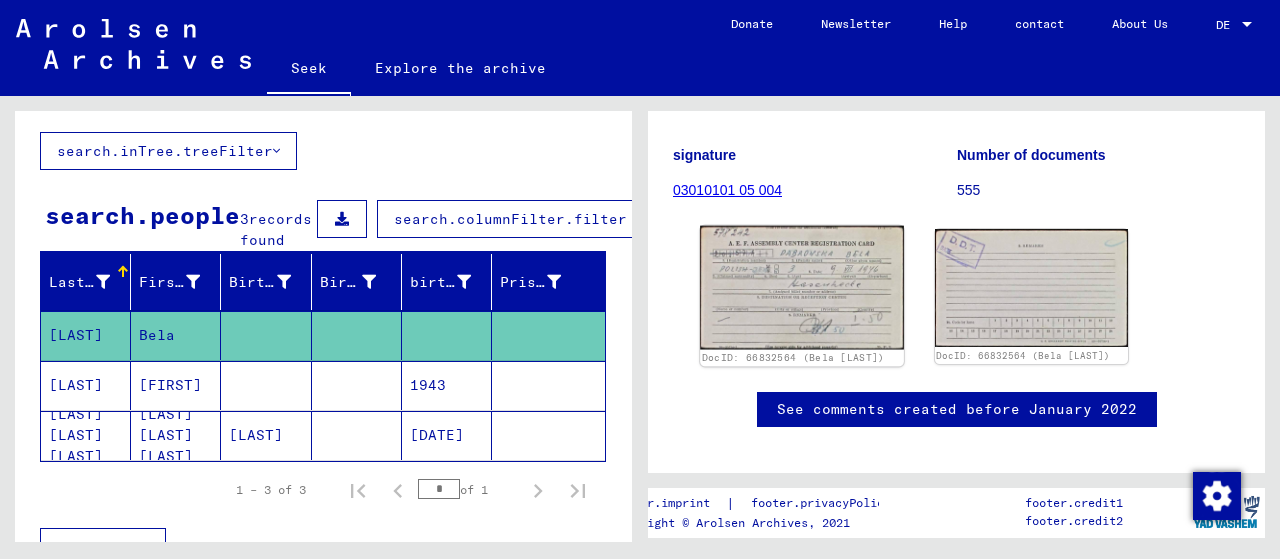 click 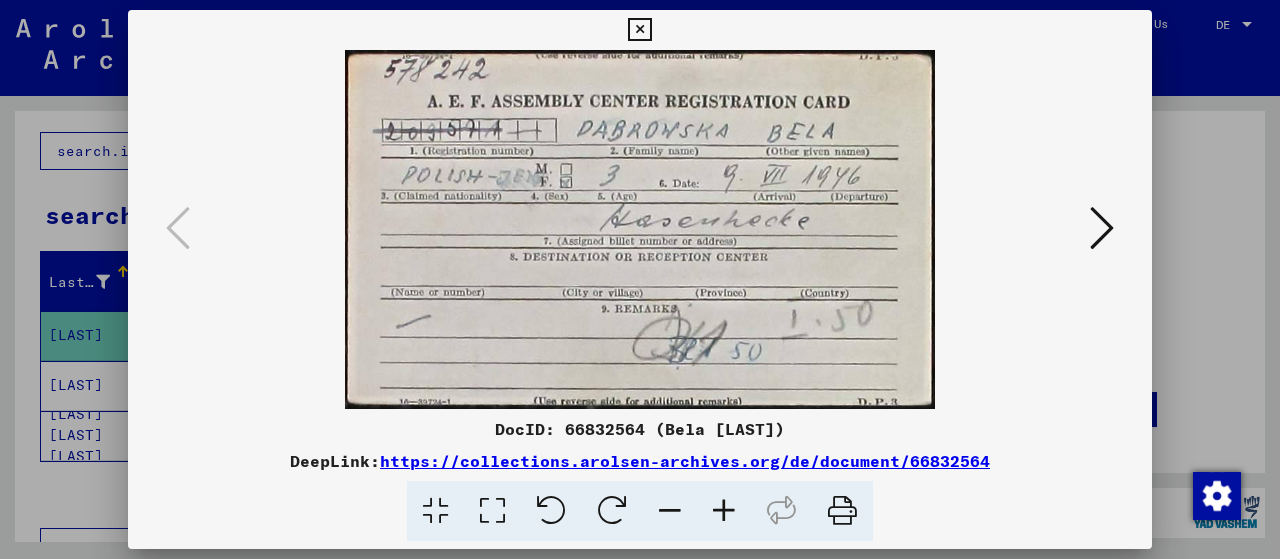 click at bounding box center [842, 511] 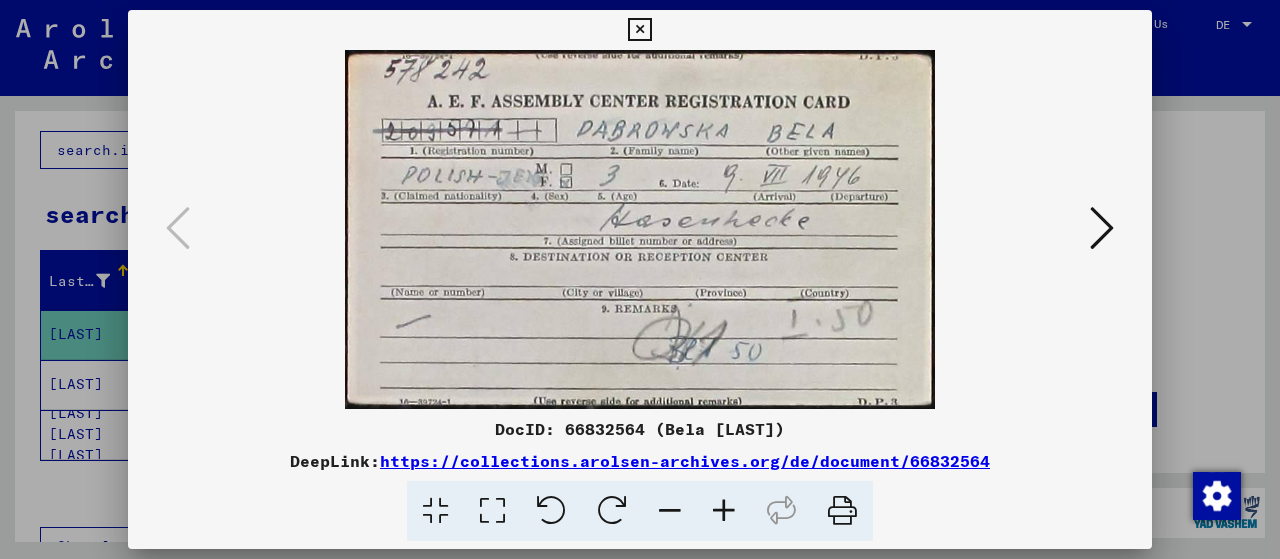 click at bounding box center [1102, 228] 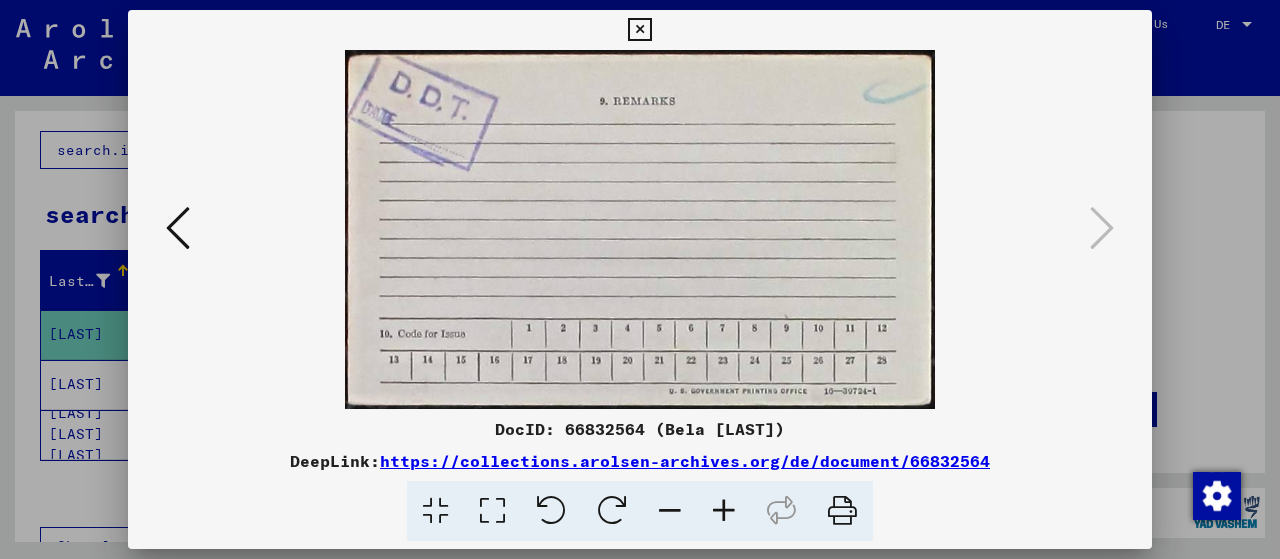 click at bounding box center [842, 511] 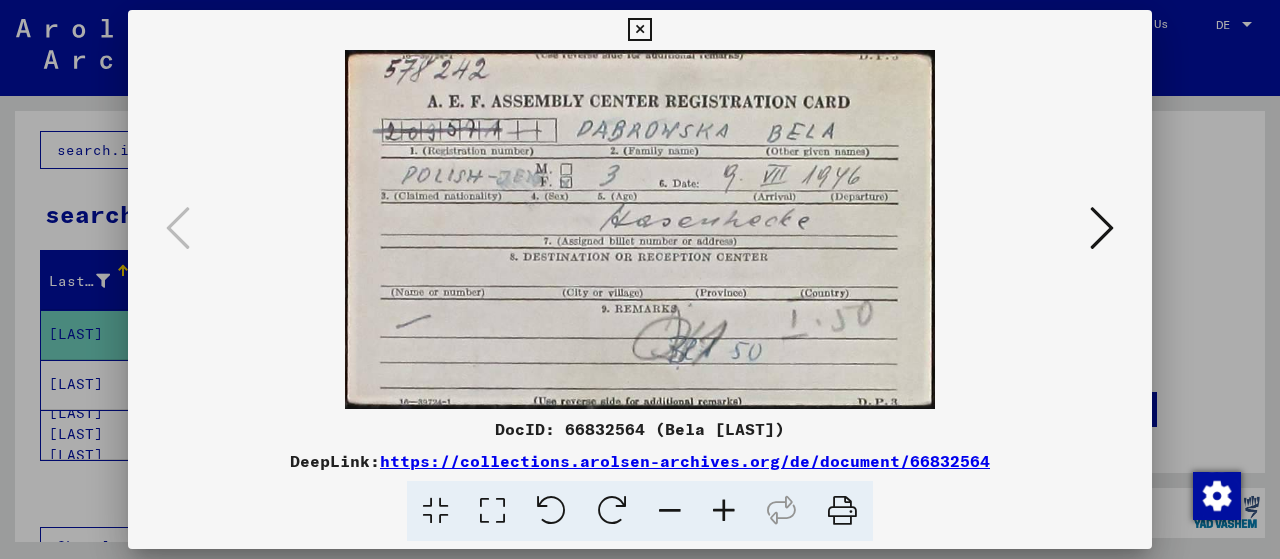 click on "https://collections.arolsen-archives.org/de/document/66832564" at bounding box center [685, 461] 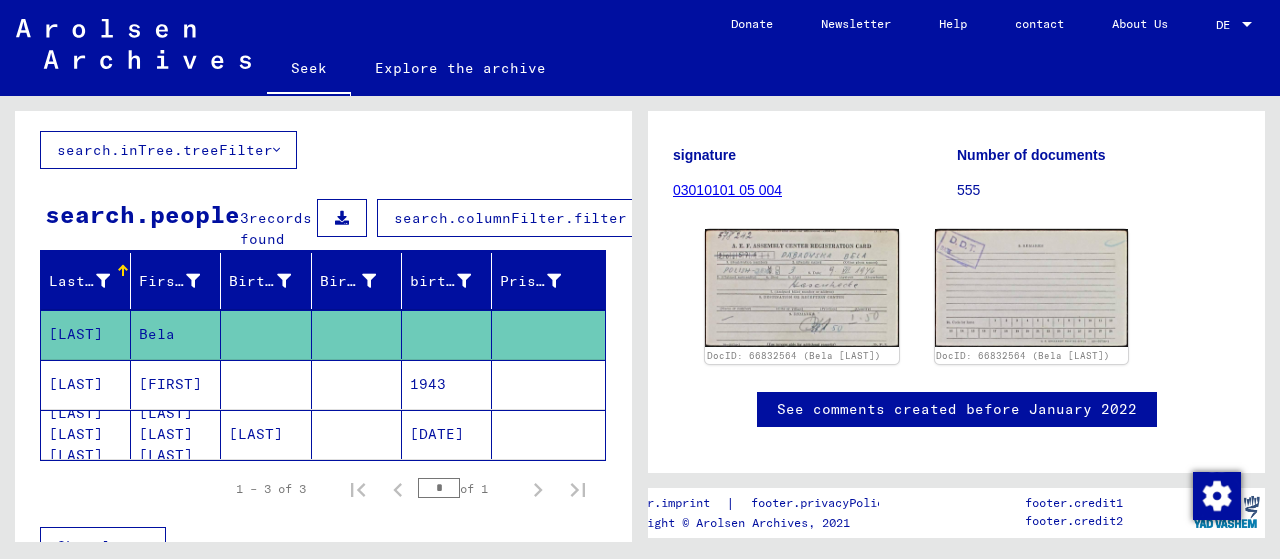 click on "[LAST]" at bounding box center (76, 434) 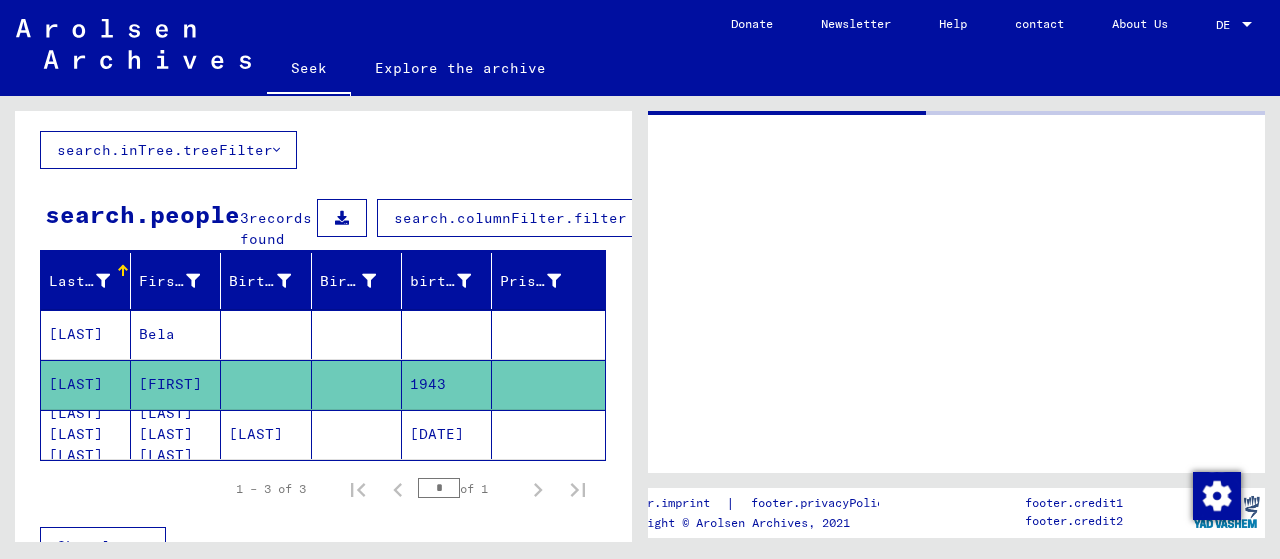 scroll, scrollTop: 0, scrollLeft: 0, axis: both 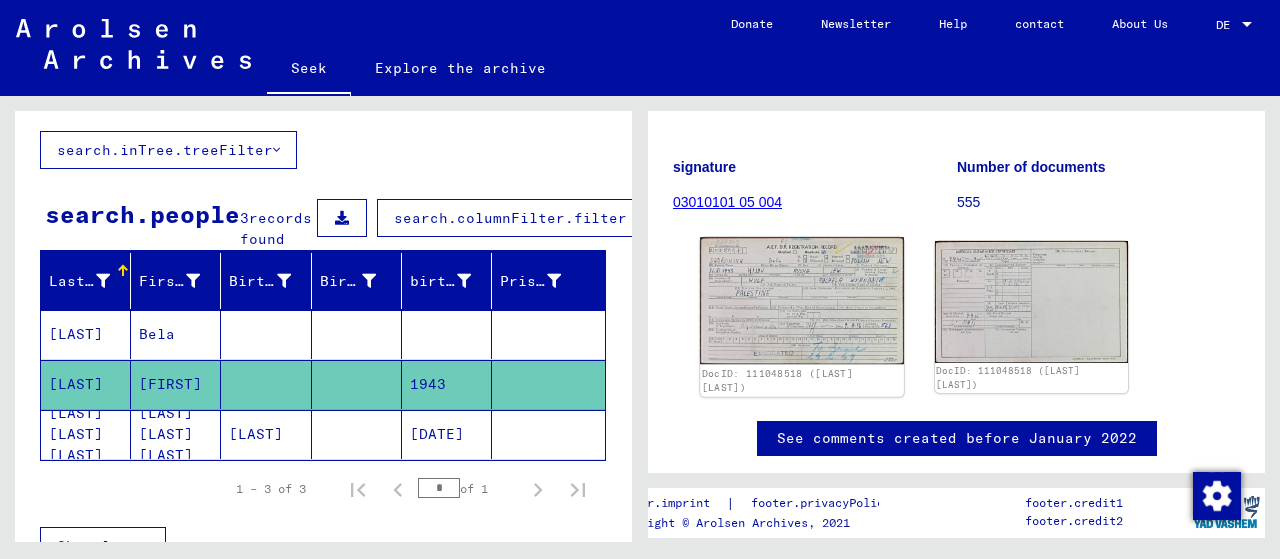 click 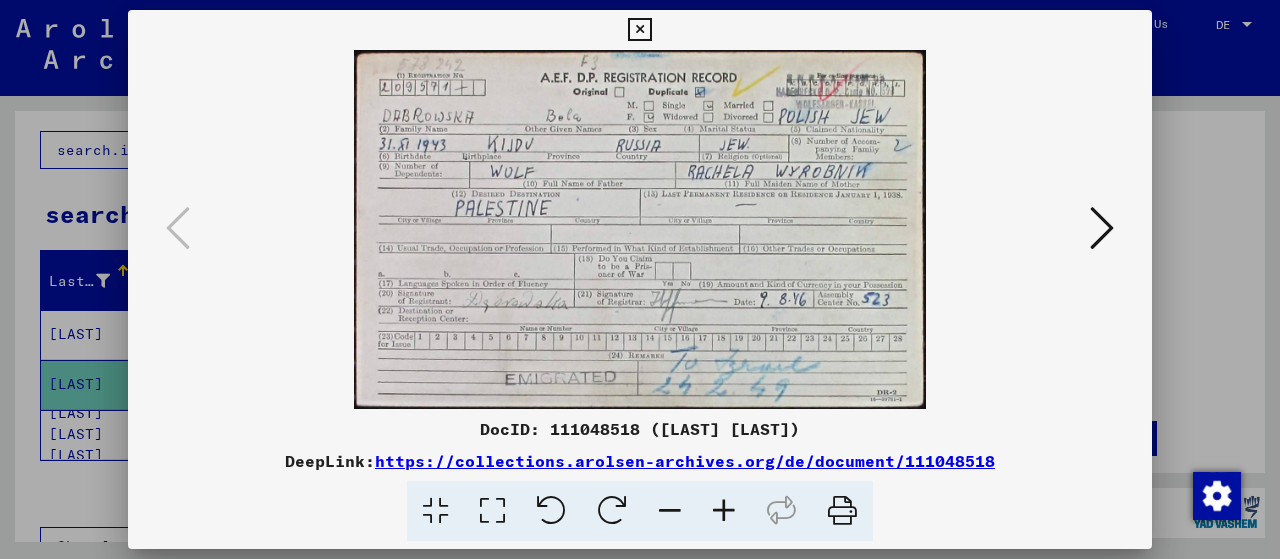 click at bounding box center [842, 511] 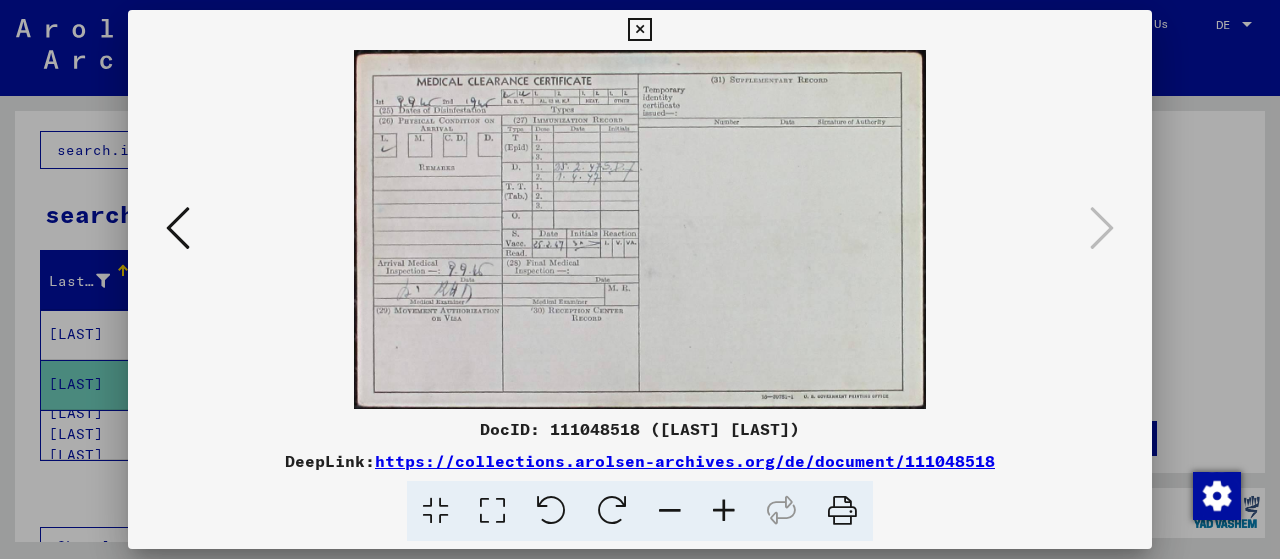 click at bounding box center [842, 511] 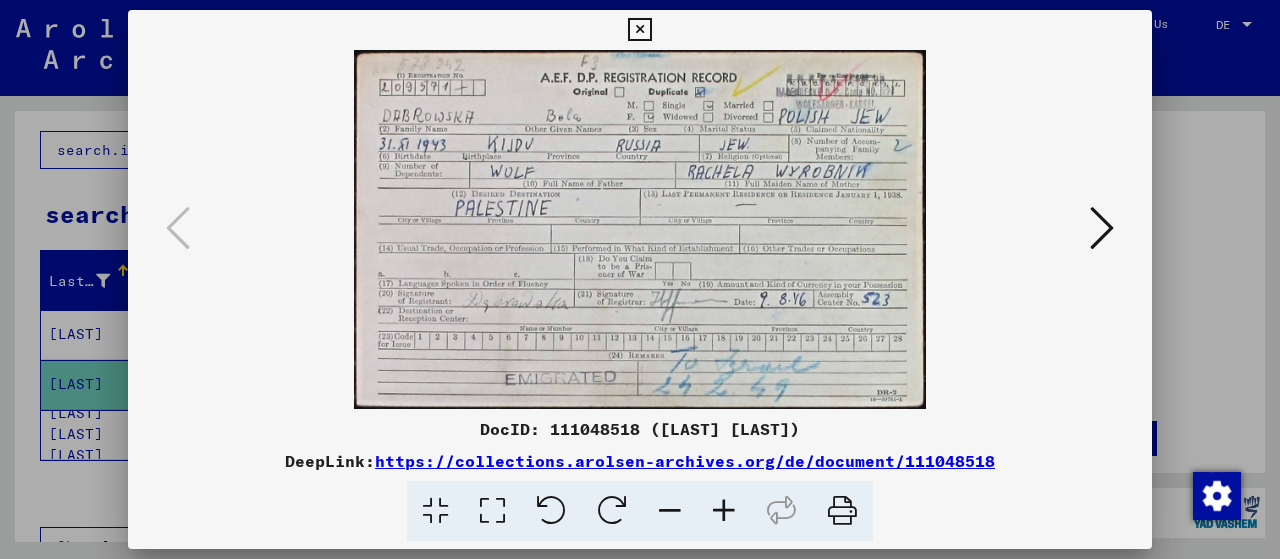 click at bounding box center (639, 30) 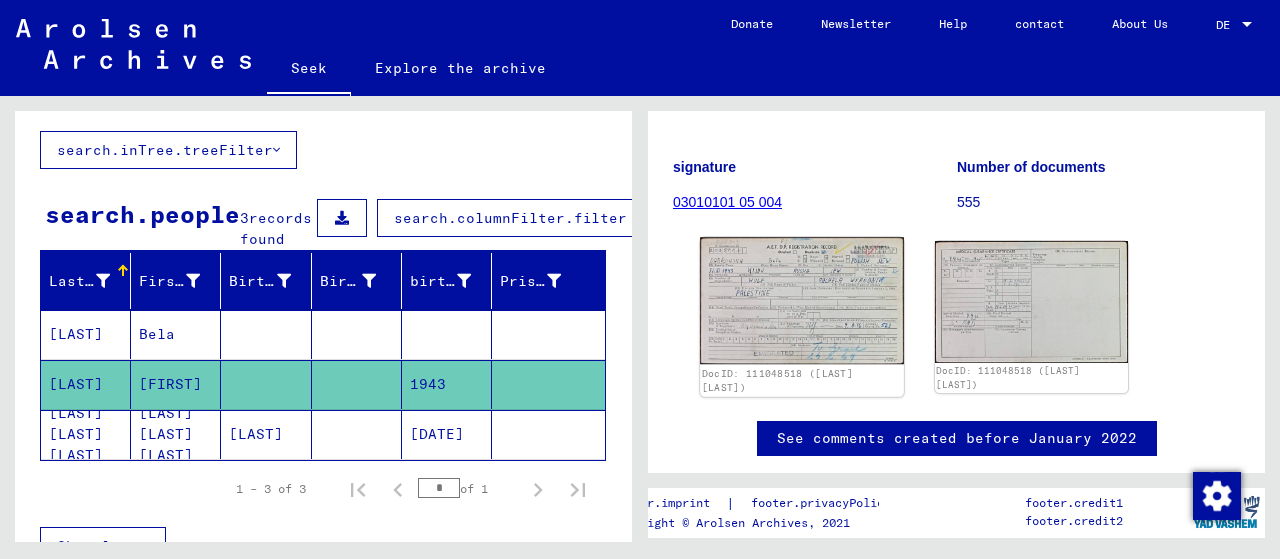 click 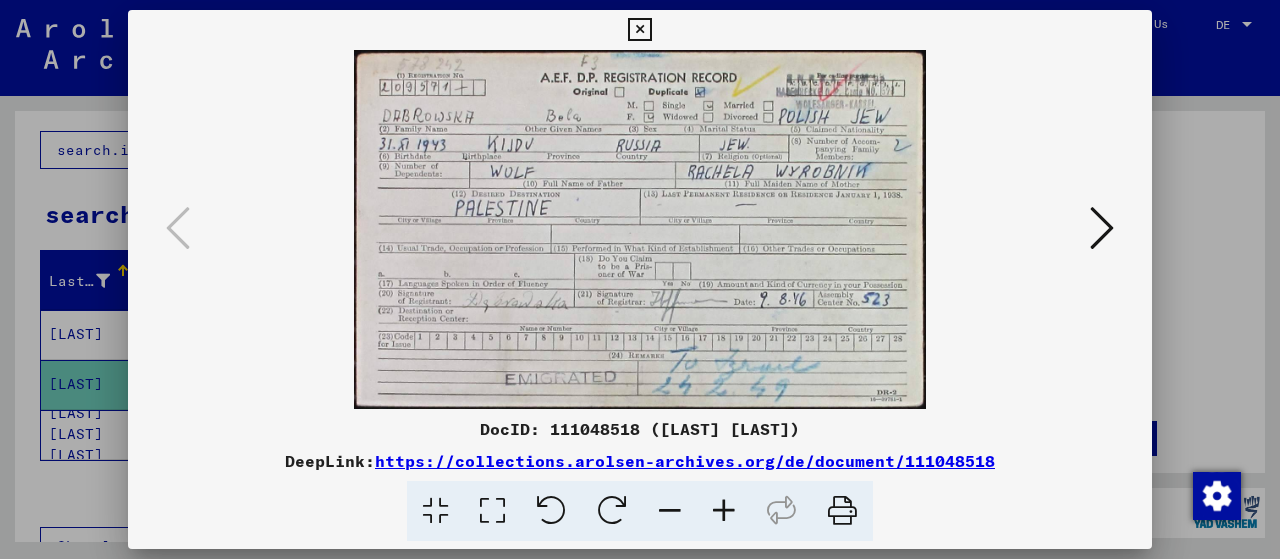 click at bounding box center [639, 30] 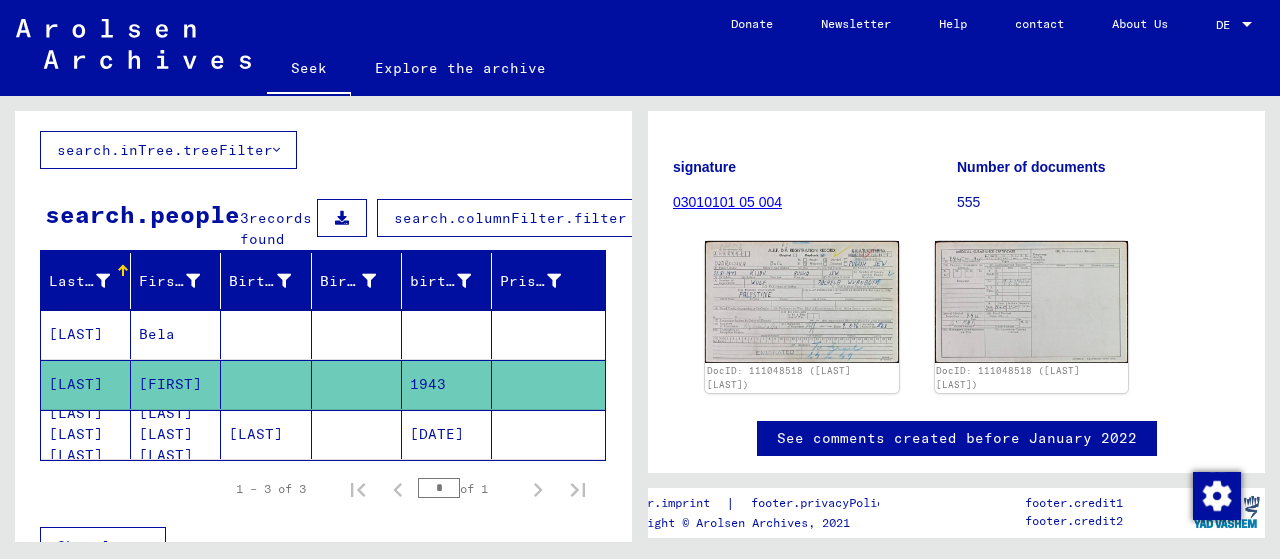 click 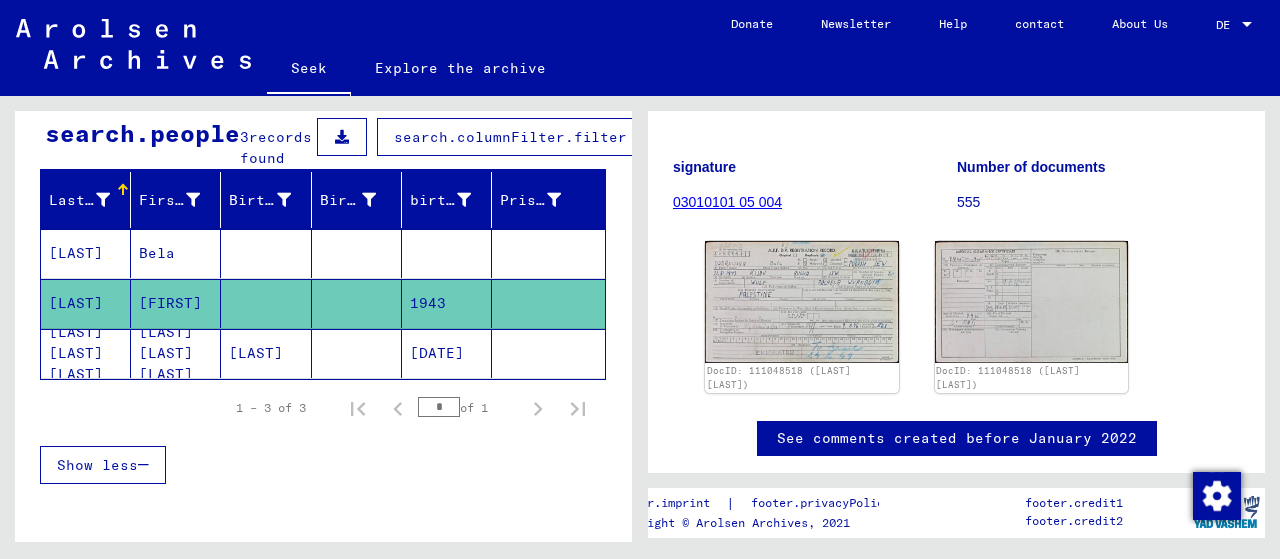 scroll, scrollTop: 223, scrollLeft: 0, axis: vertical 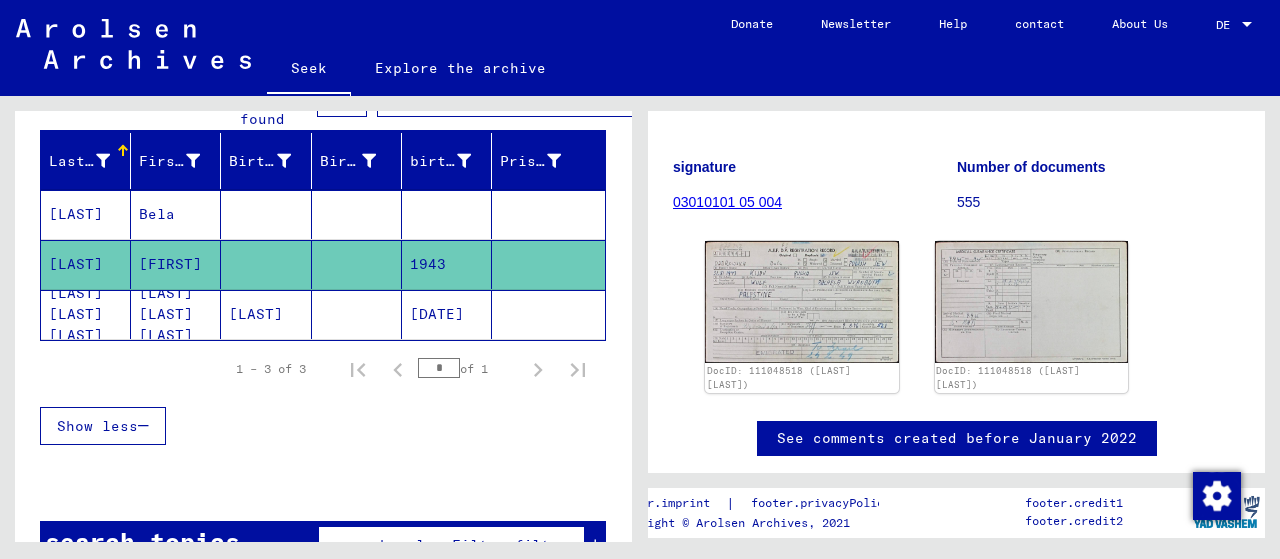 click on "[LAST] [LAST] [LAST]" 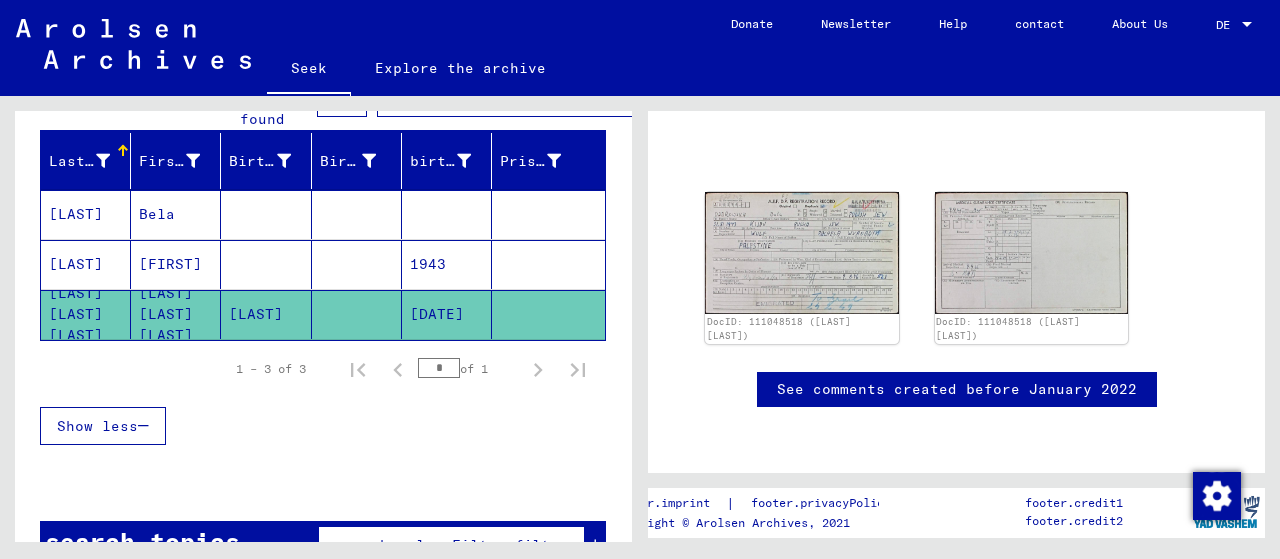 scroll, scrollTop: 176, scrollLeft: 0, axis: vertical 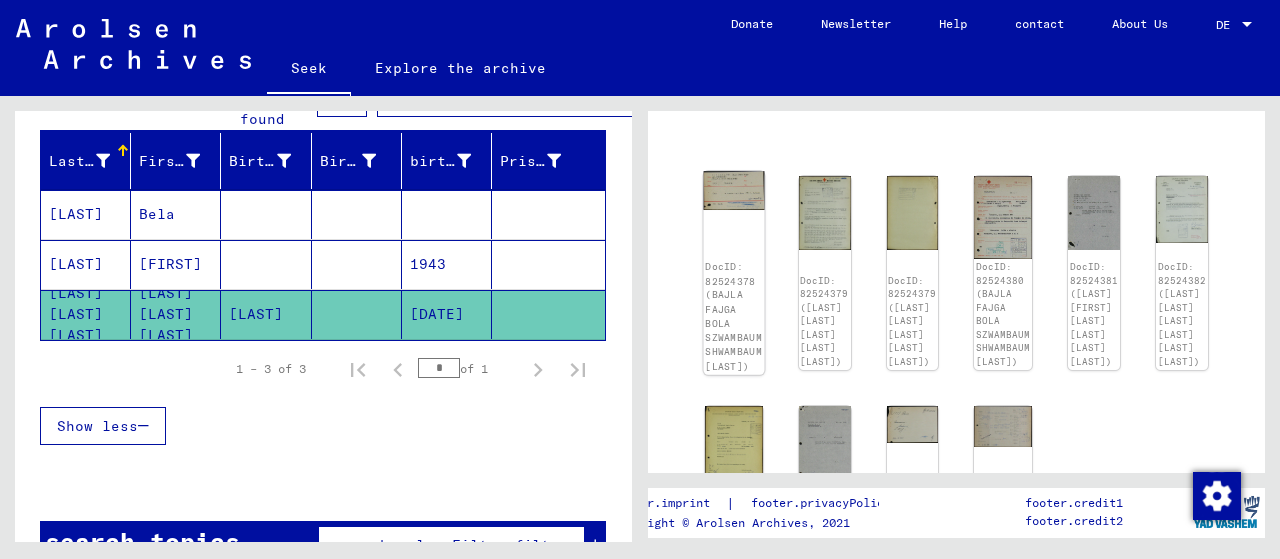 click 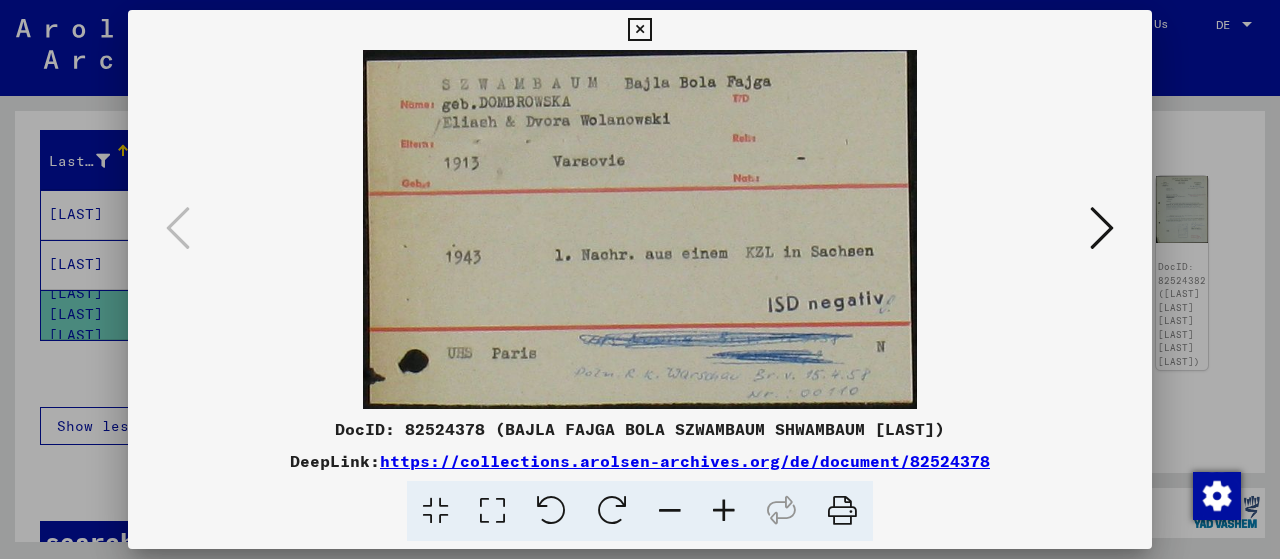 click at bounding box center [1102, 228] 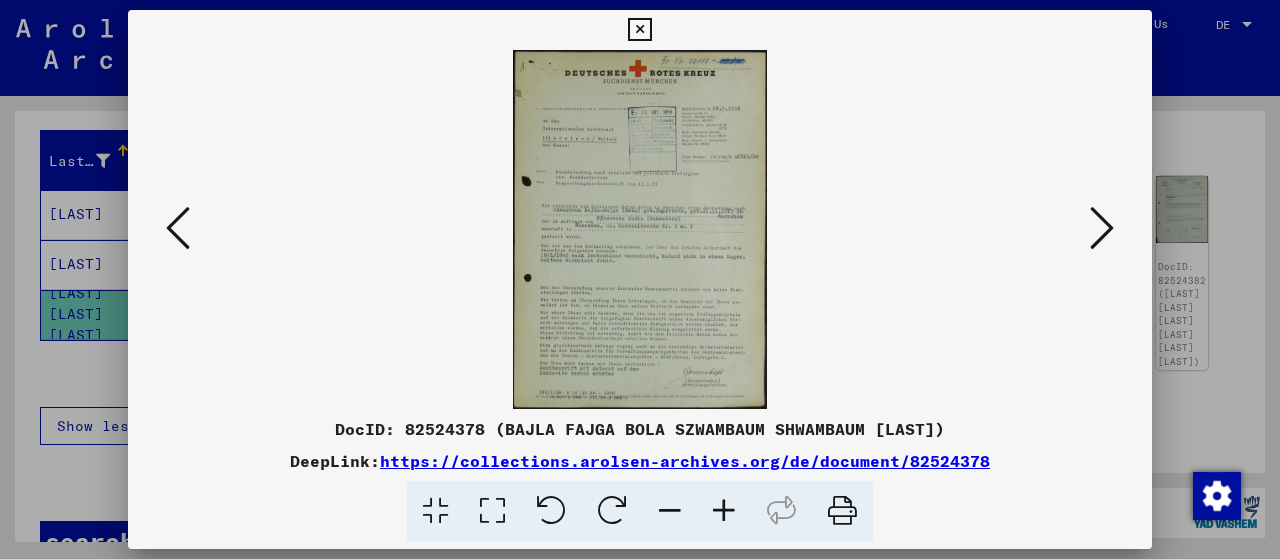 click at bounding box center (640, 229) 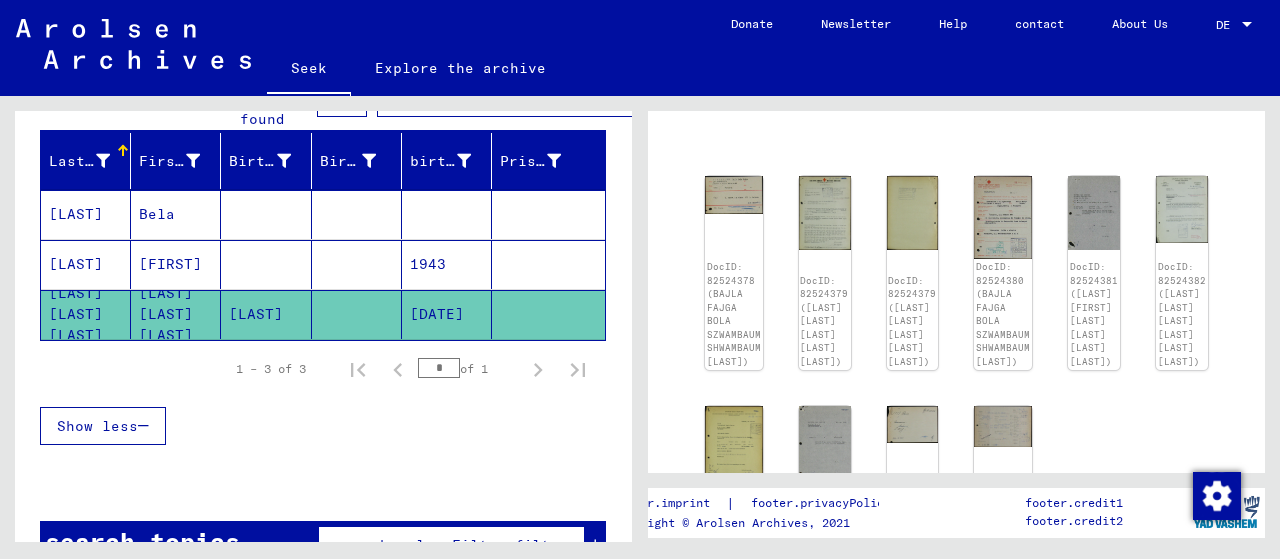 drag, startPoint x: 574, startPoint y: 280, endPoint x: 570, endPoint y: 219, distance: 61.13101 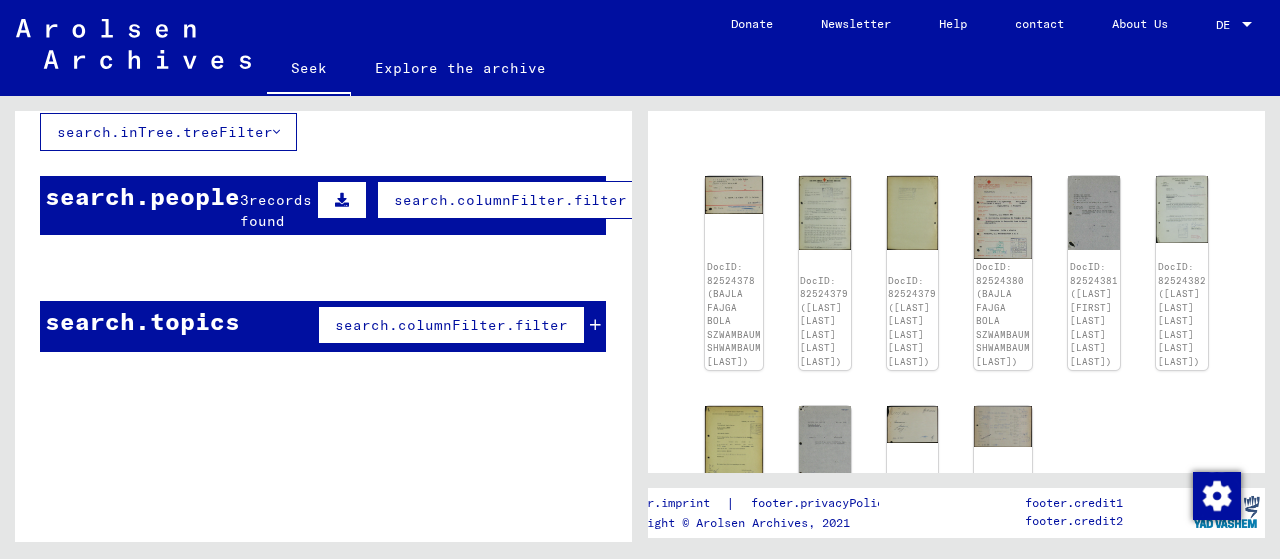 scroll, scrollTop: 151, scrollLeft: 0, axis: vertical 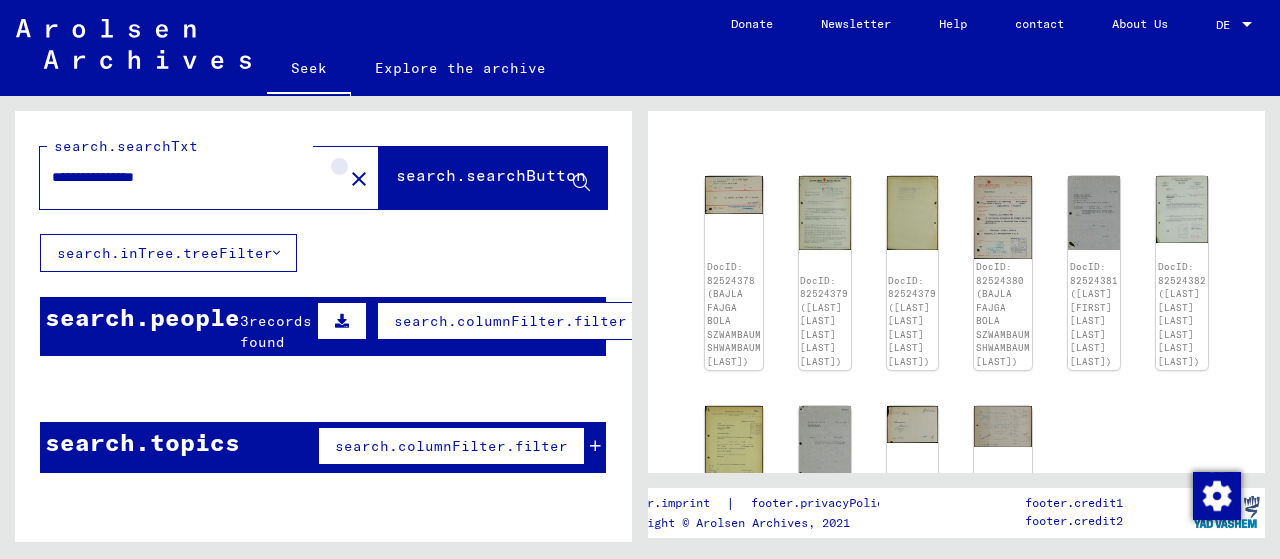 click on "close" 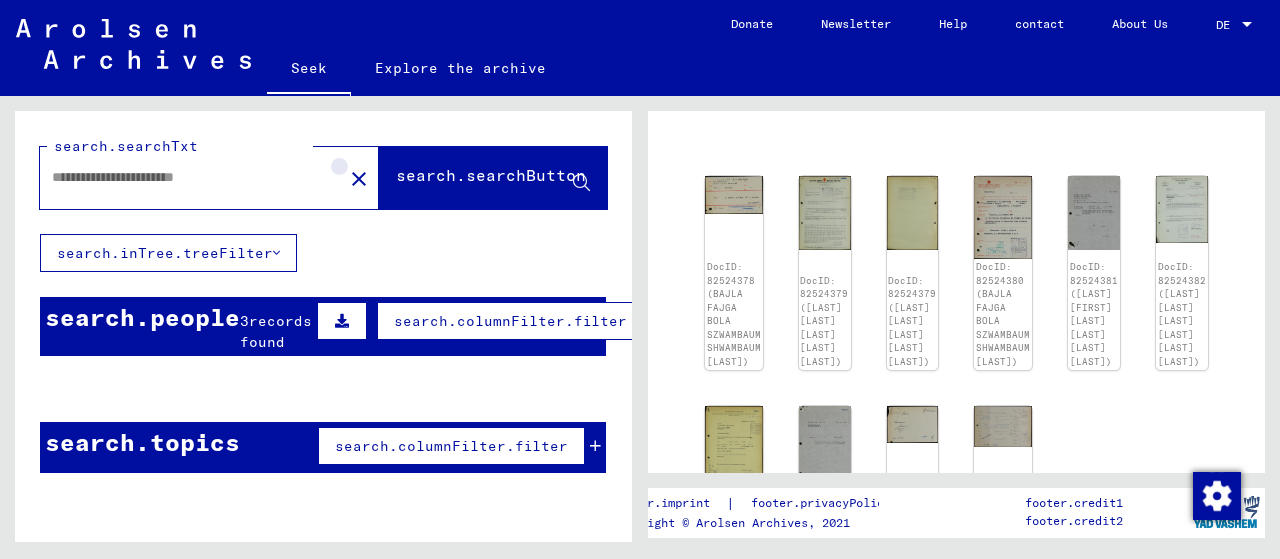 scroll, scrollTop: 0, scrollLeft: 0, axis: both 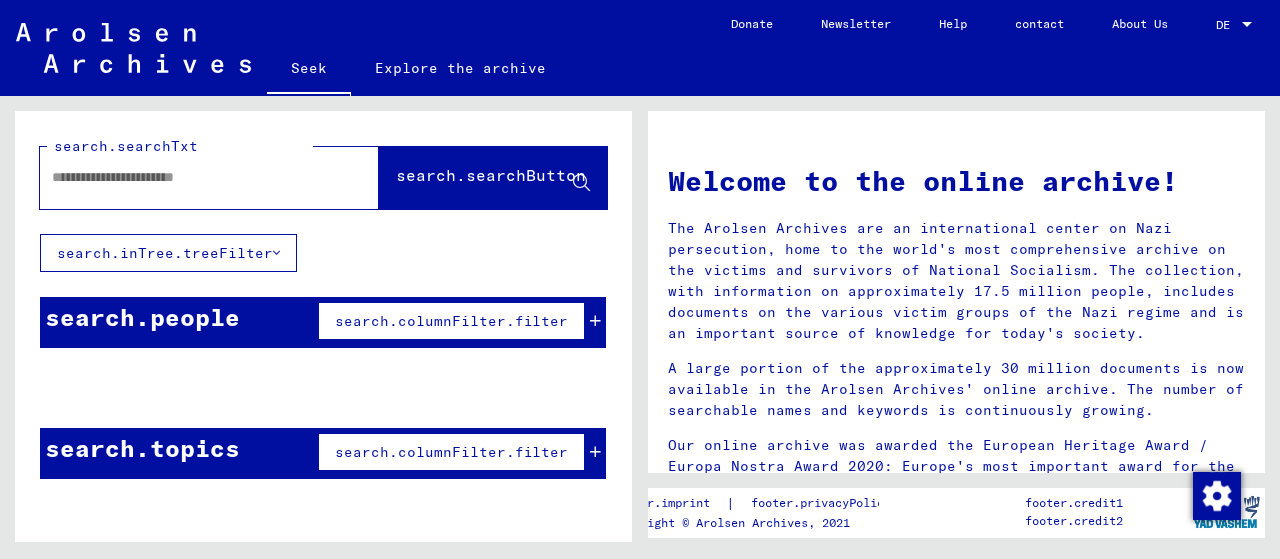 click 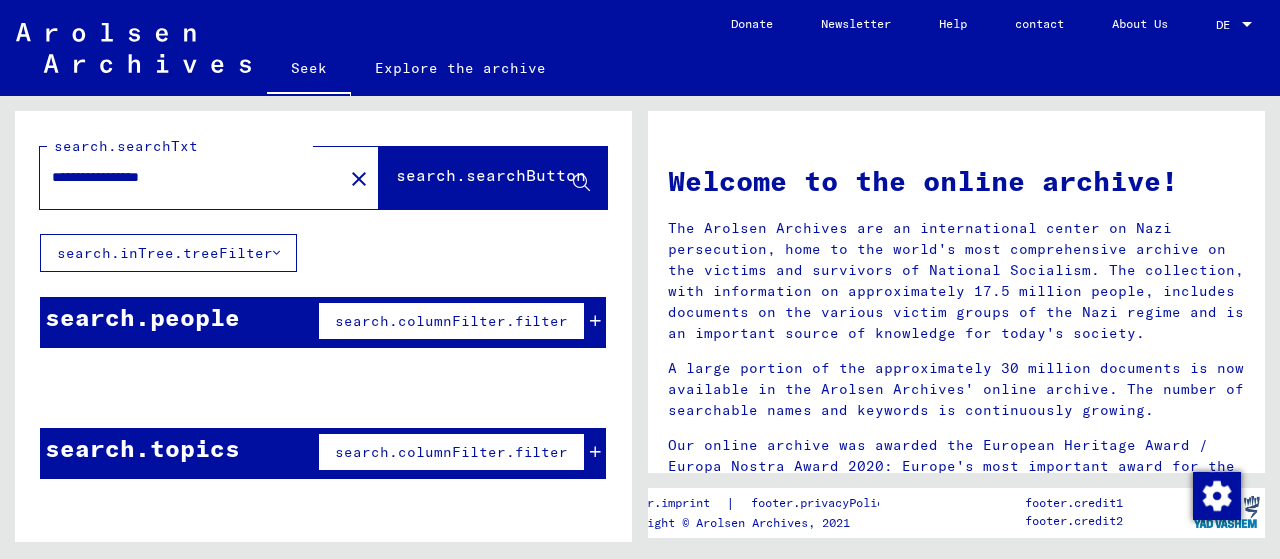 type on "**********" 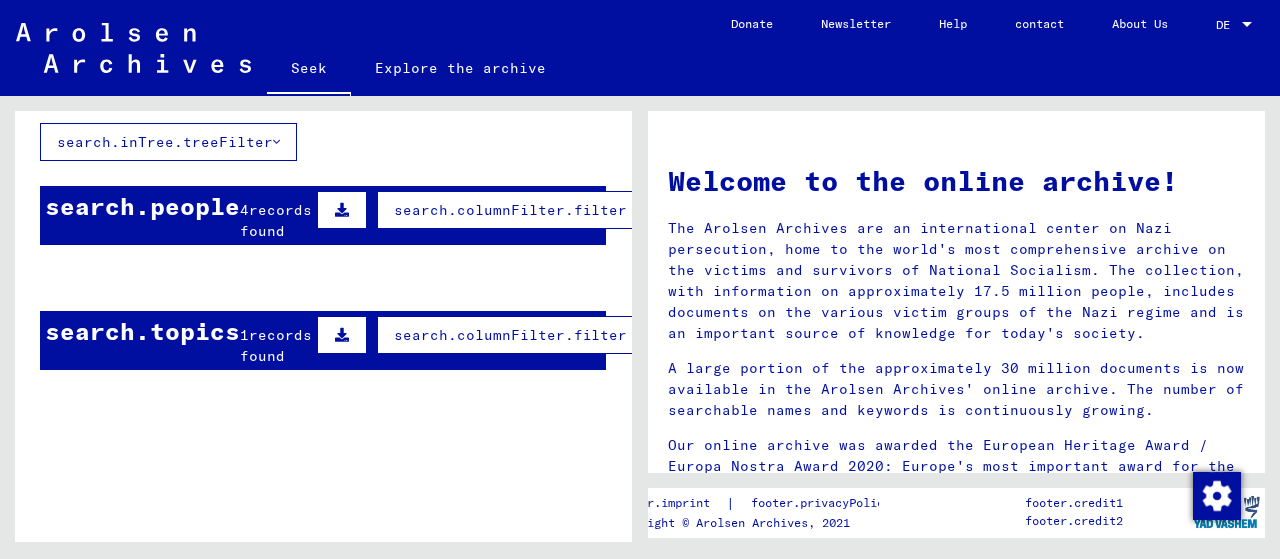 scroll, scrollTop: 163, scrollLeft: 0, axis: vertical 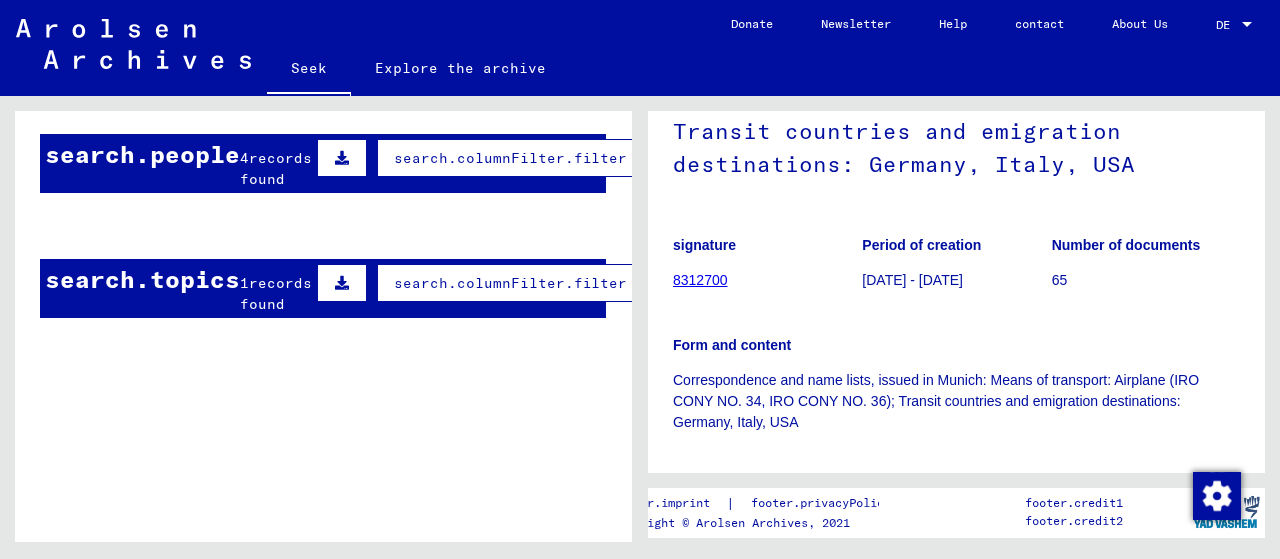 click on "8312700" 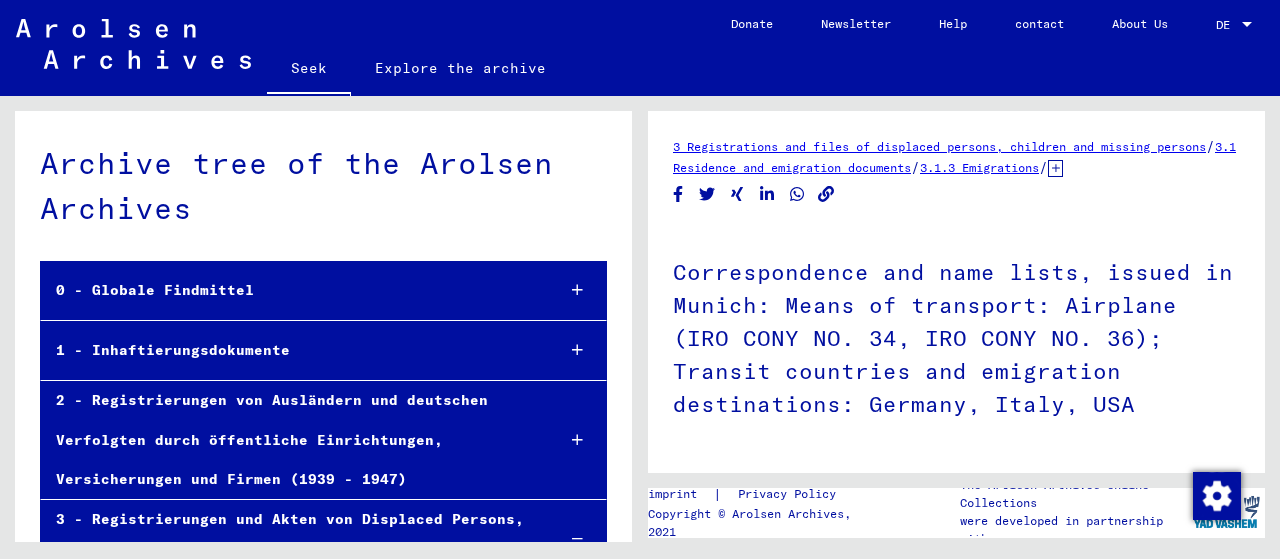 scroll, scrollTop: 62626, scrollLeft: 0, axis: vertical 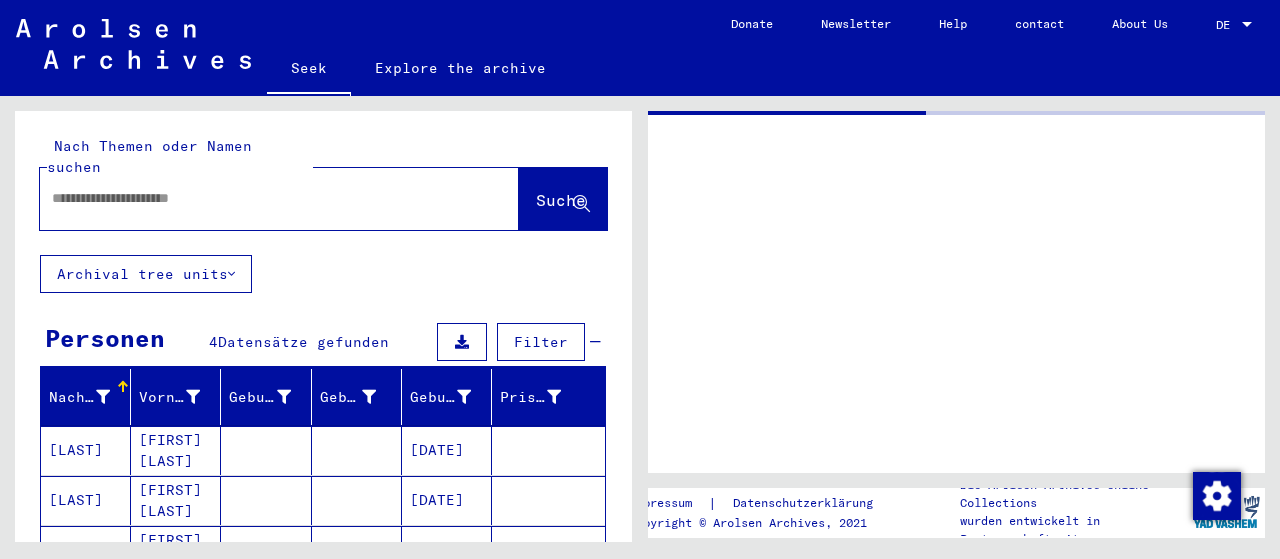 type on "********" 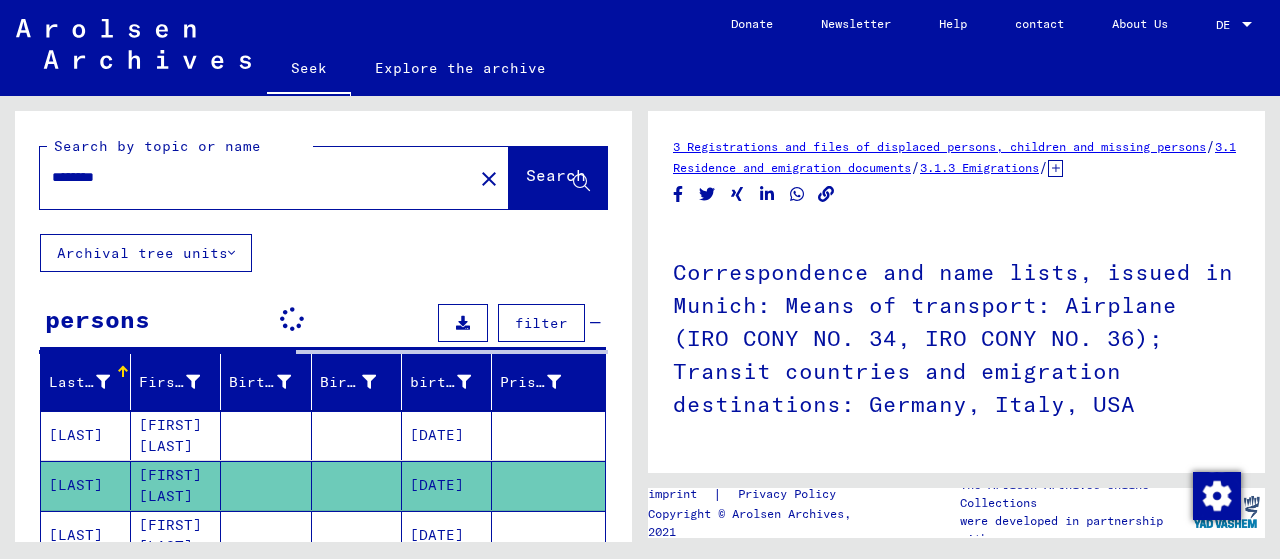 scroll, scrollTop: 0, scrollLeft: 0, axis: both 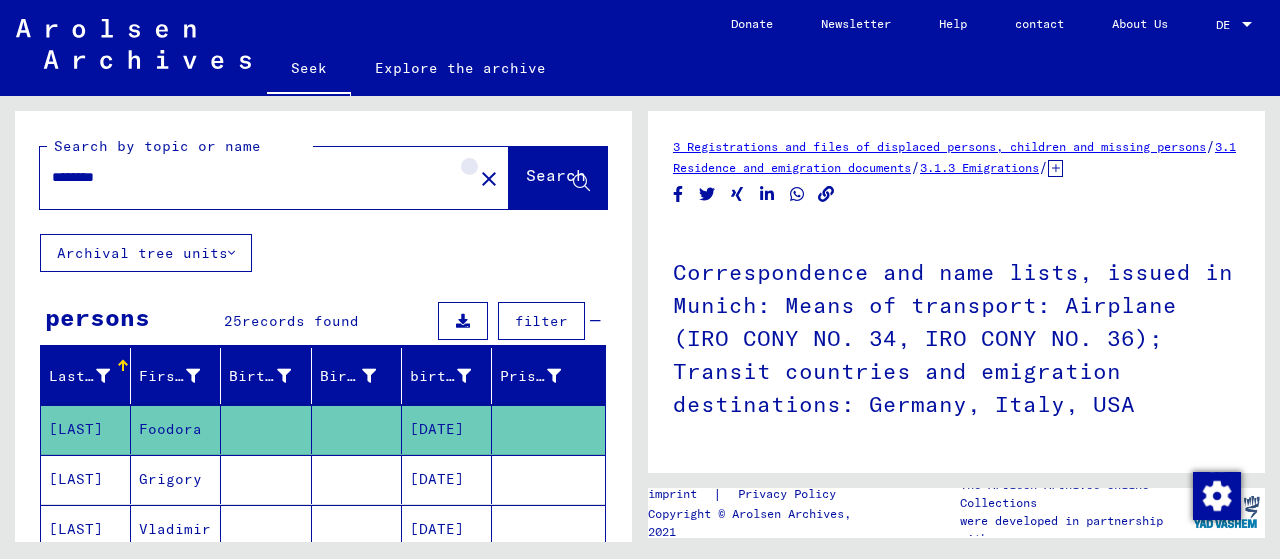 click on "close" 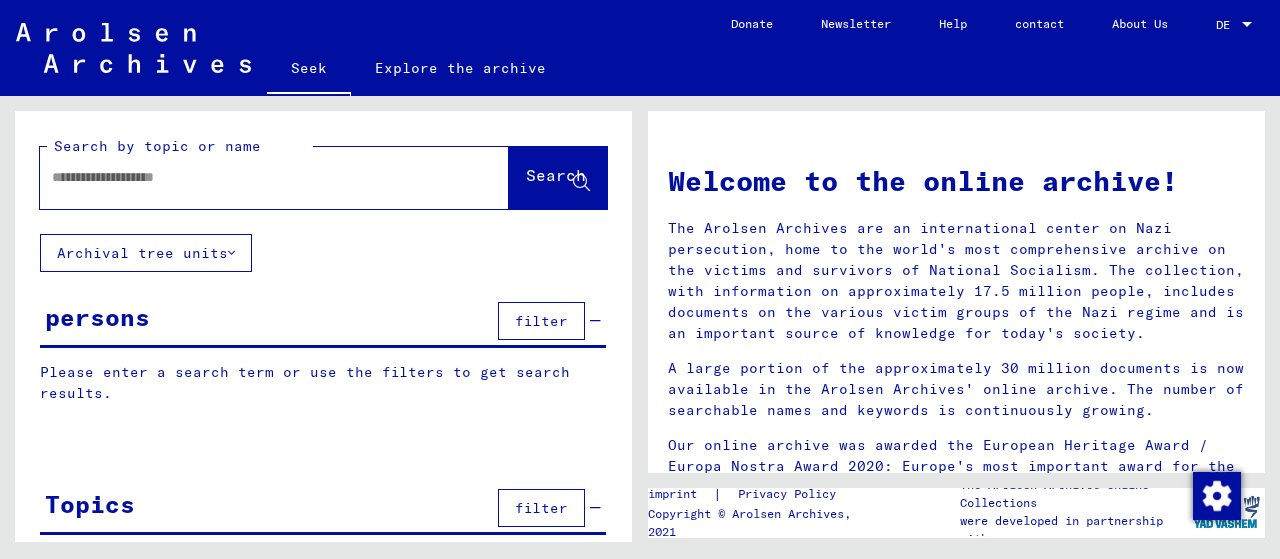 click at bounding box center (250, 177) 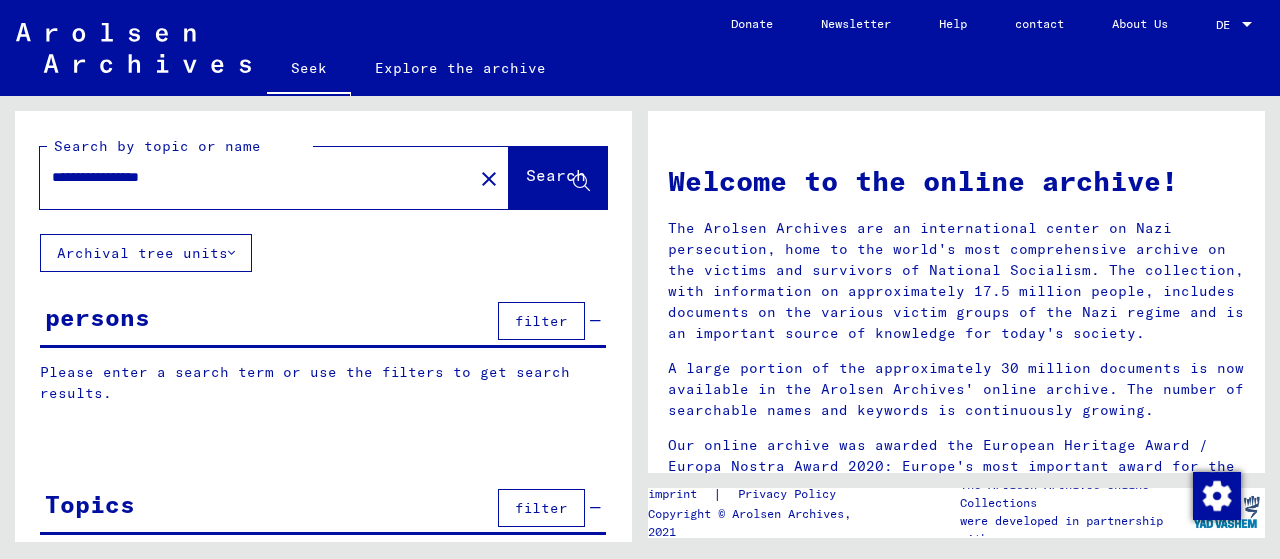 type on "**********" 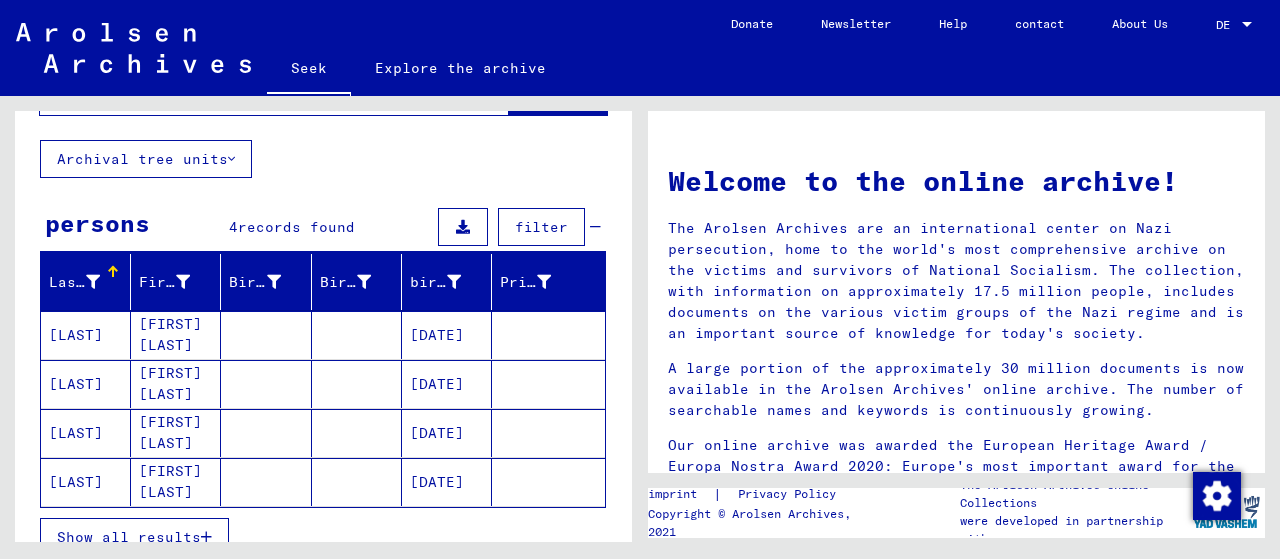 scroll, scrollTop: 0, scrollLeft: 0, axis: both 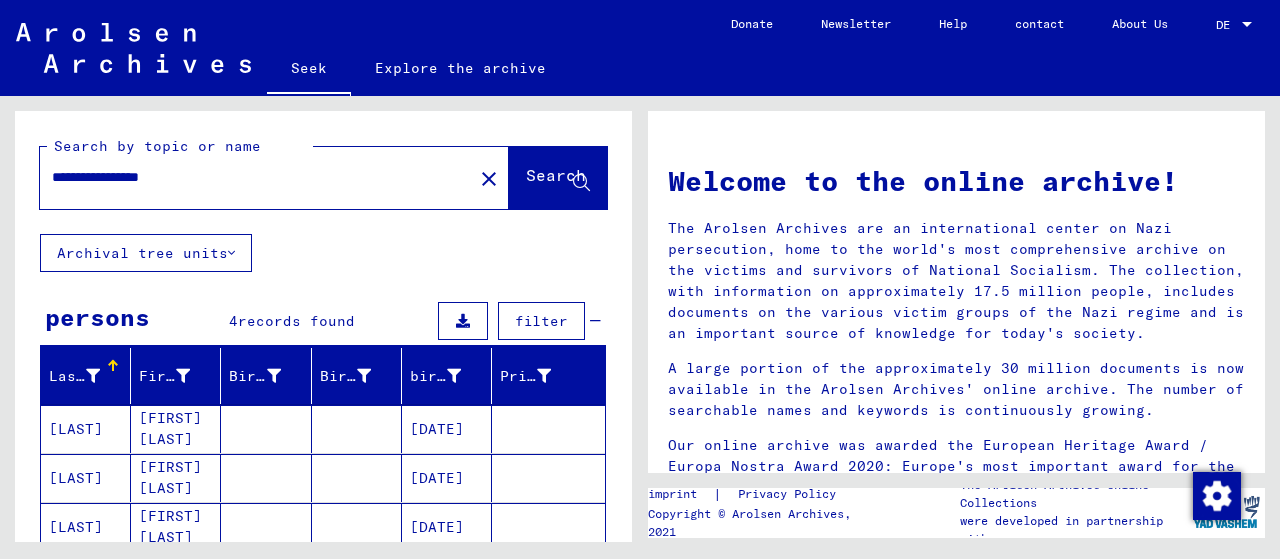 drag, startPoint x: 258, startPoint y: 178, endPoint x: 268, endPoint y: 176, distance: 10.198039 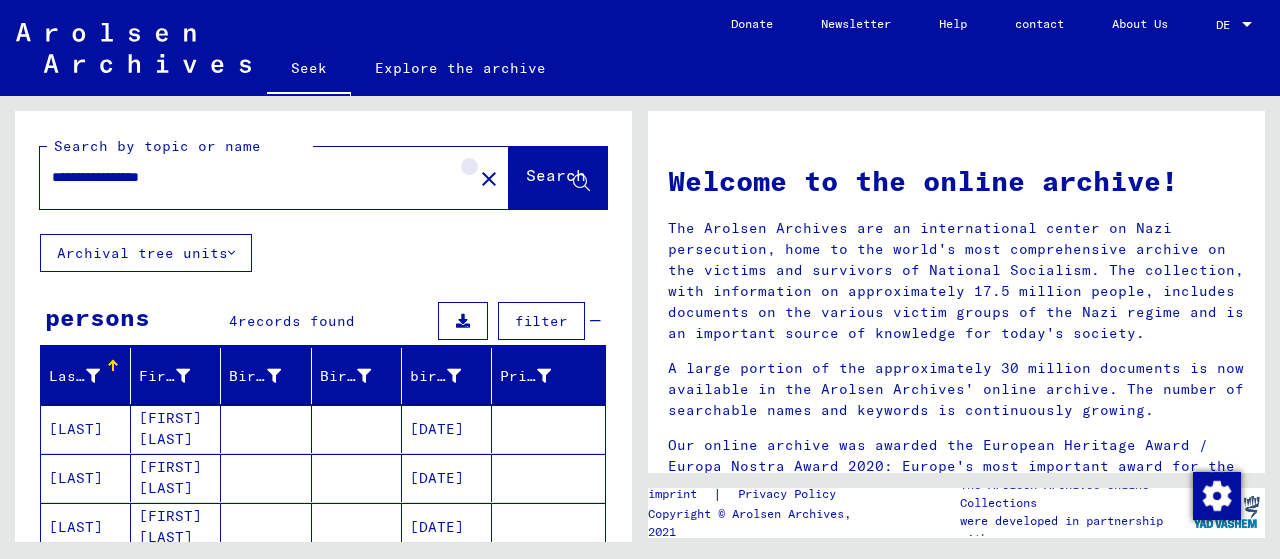 click on "close" 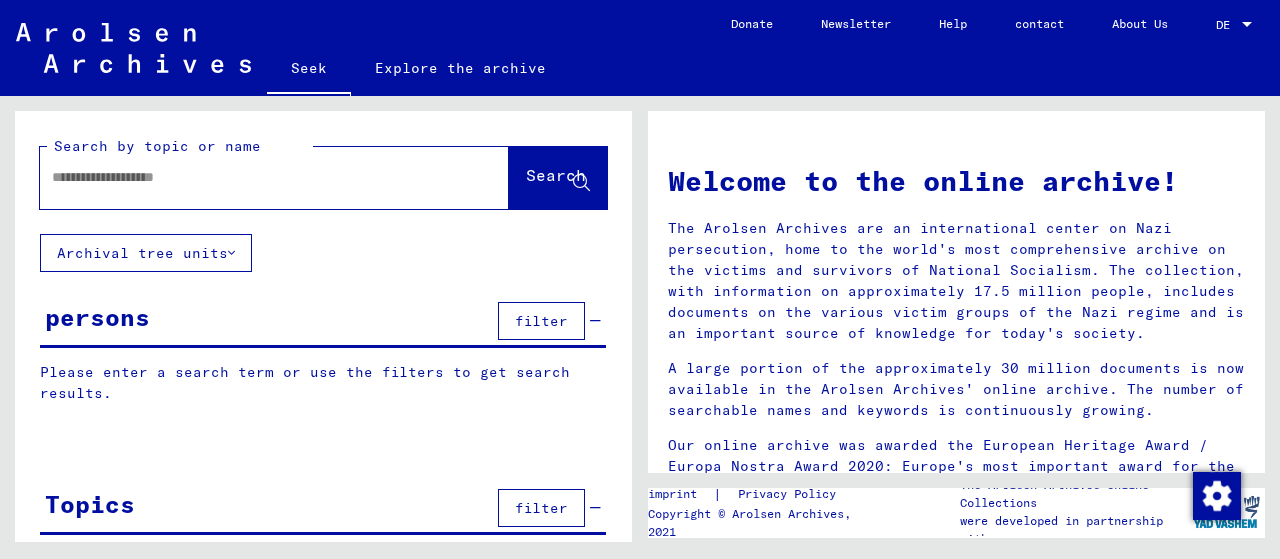 click at bounding box center [250, 177] 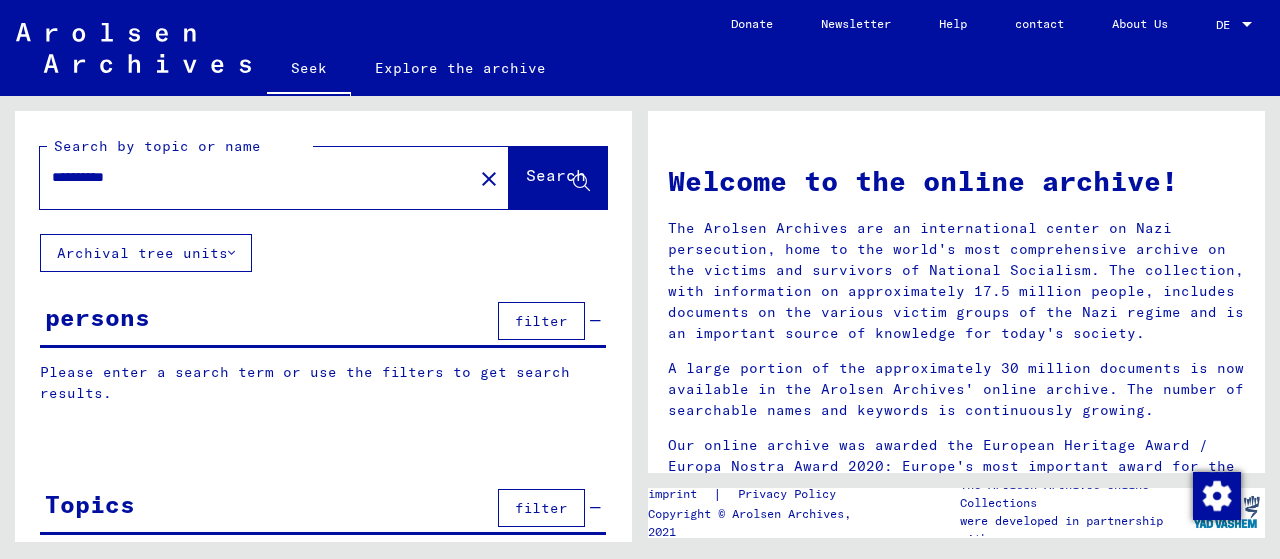 type on "**********" 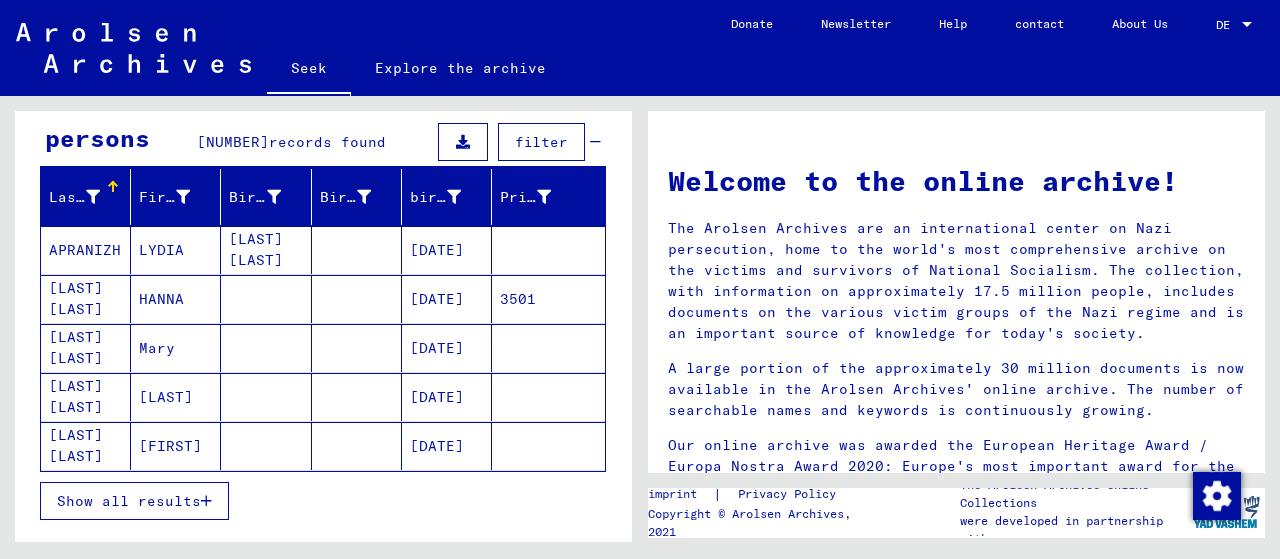 scroll, scrollTop: 177, scrollLeft: 0, axis: vertical 